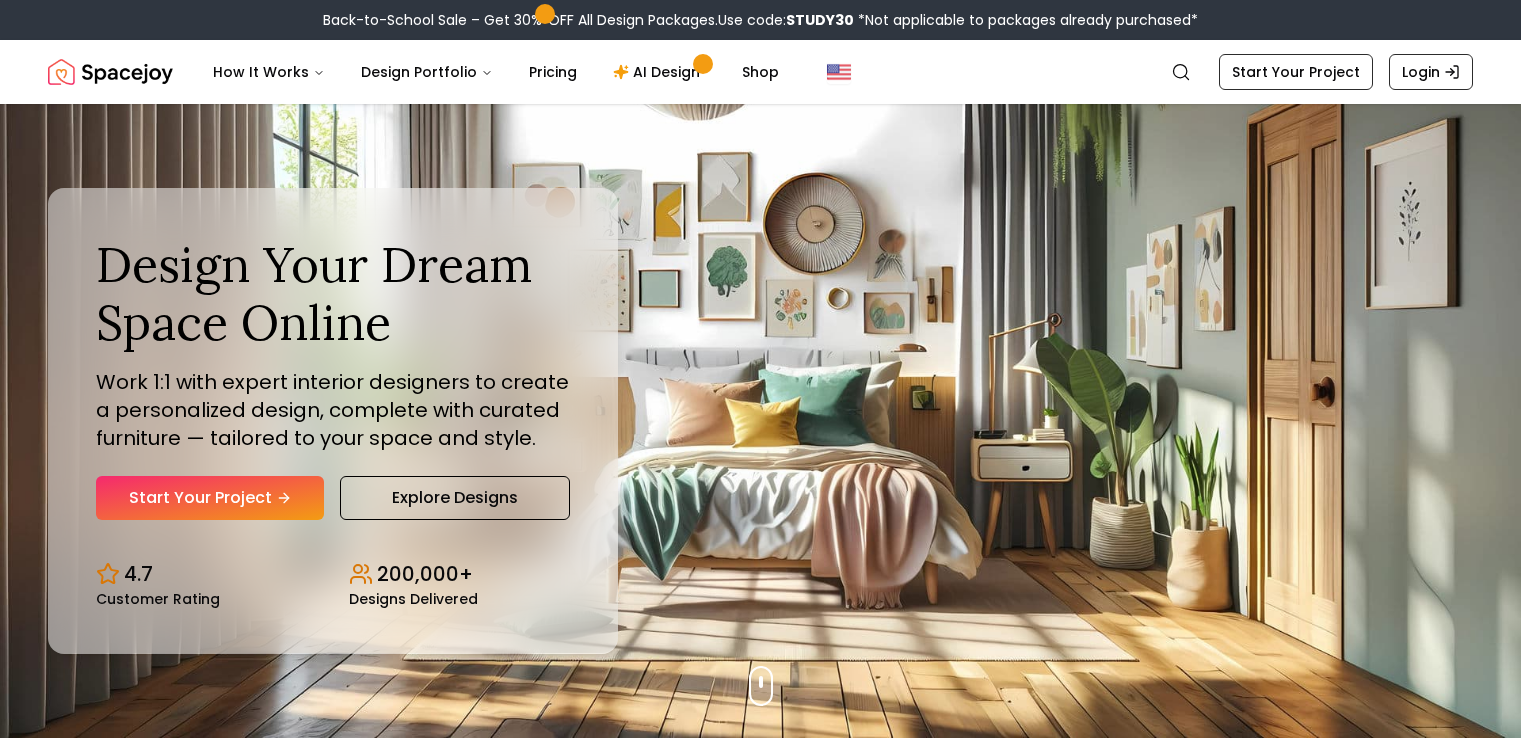 scroll, scrollTop: 0, scrollLeft: 0, axis: both 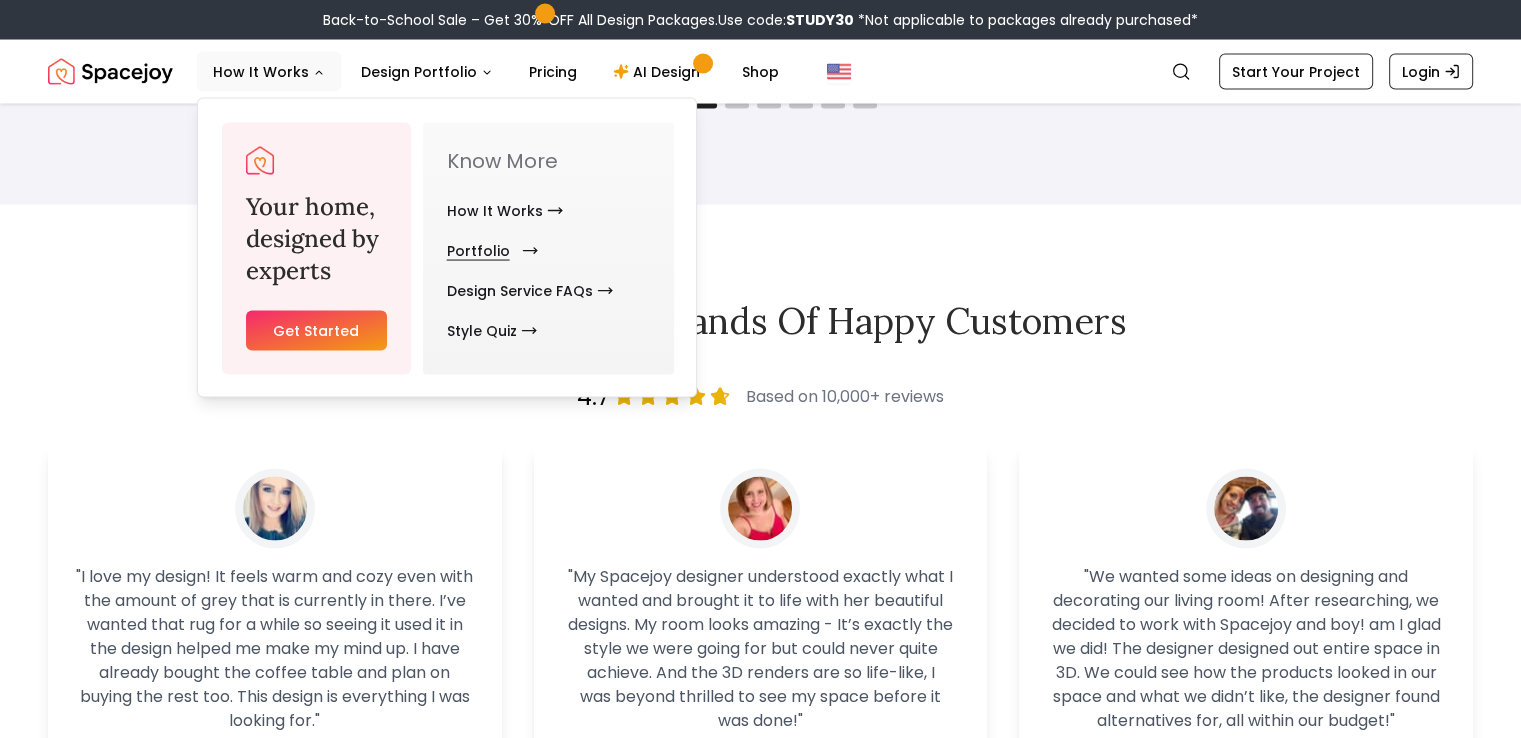 click on "Portfolio" at bounding box center (488, 251) 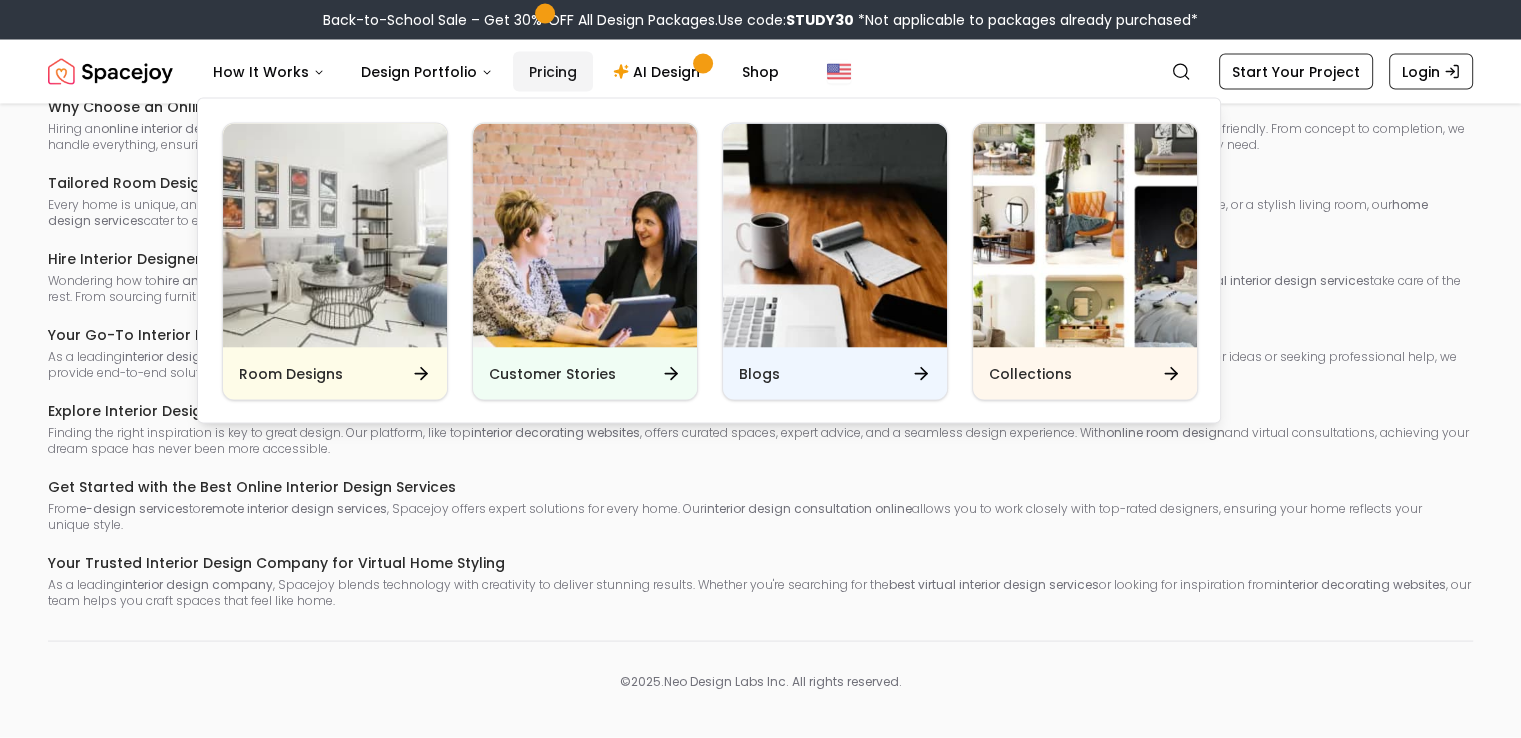 scroll, scrollTop: 0, scrollLeft: 0, axis: both 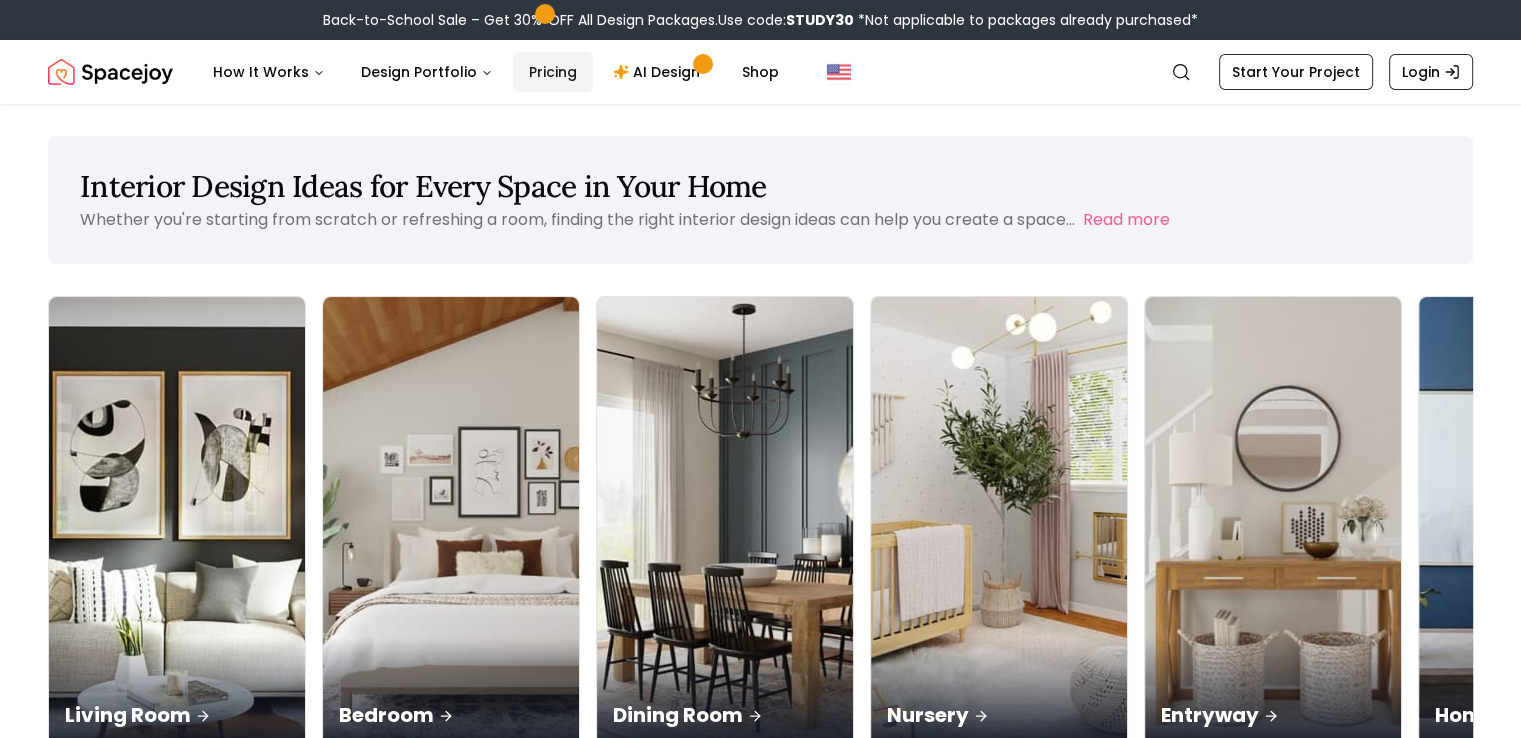 click on "Pricing" at bounding box center [553, 72] 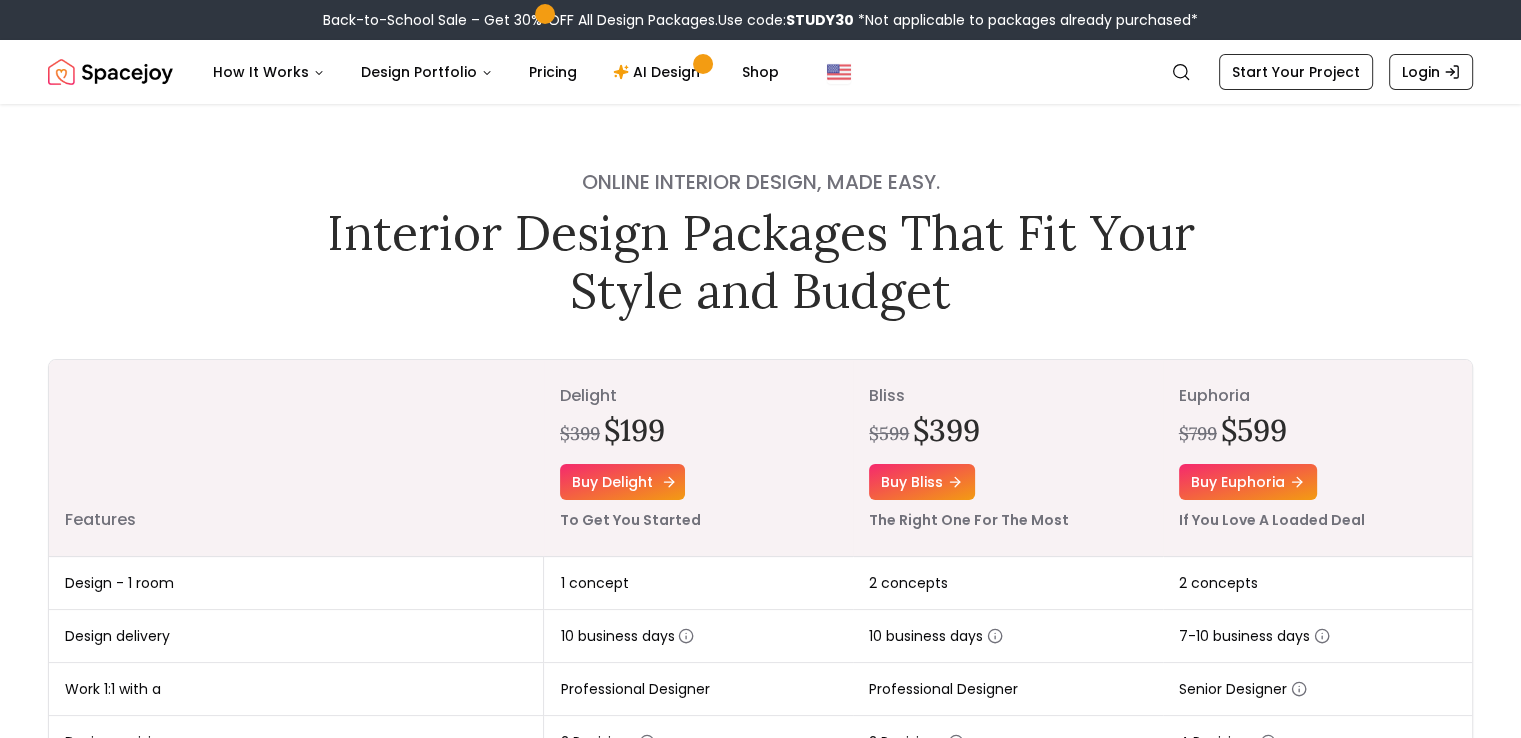 click on "Buy delight" at bounding box center [622, 482] 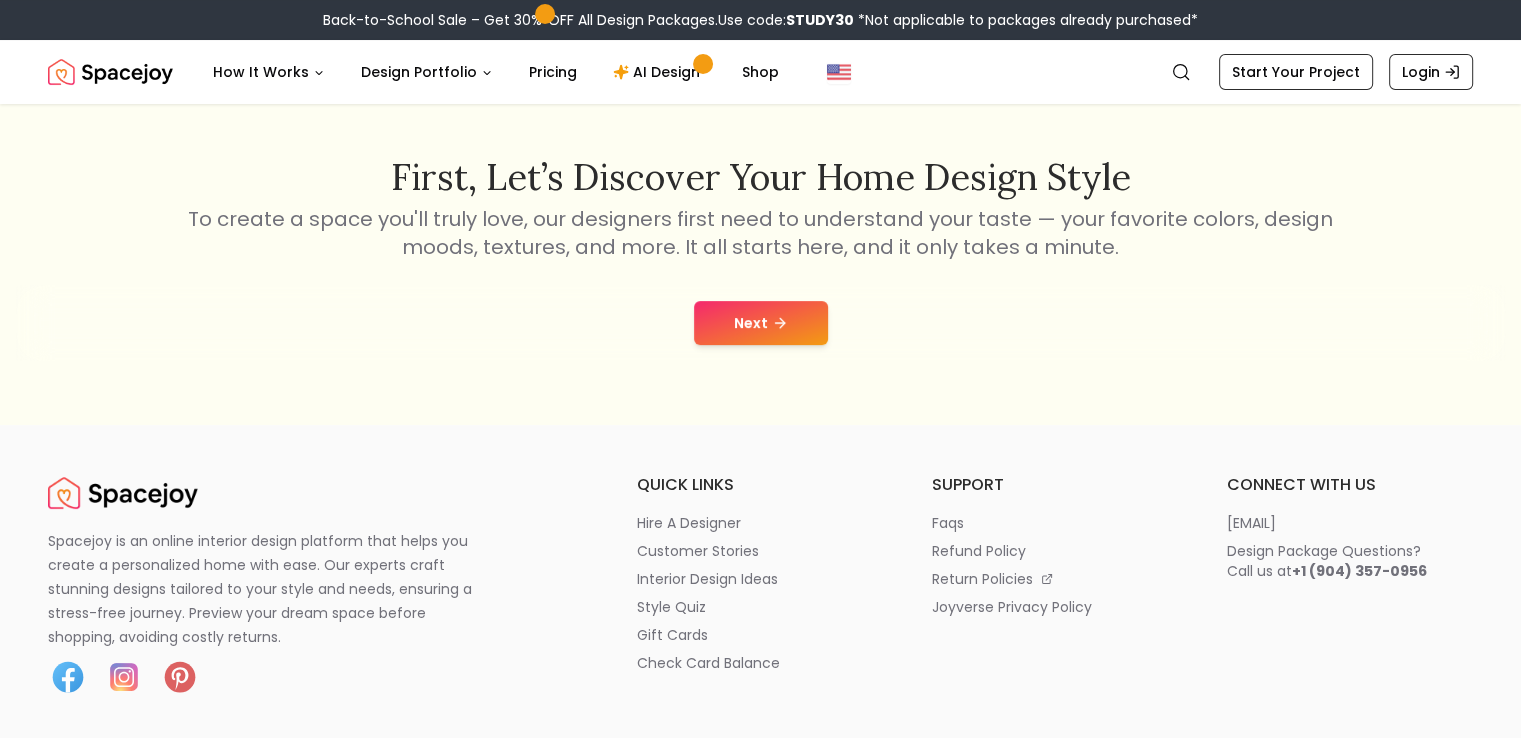 scroll, scrollTop: 300, scrollLeft: 0, axis: vertical 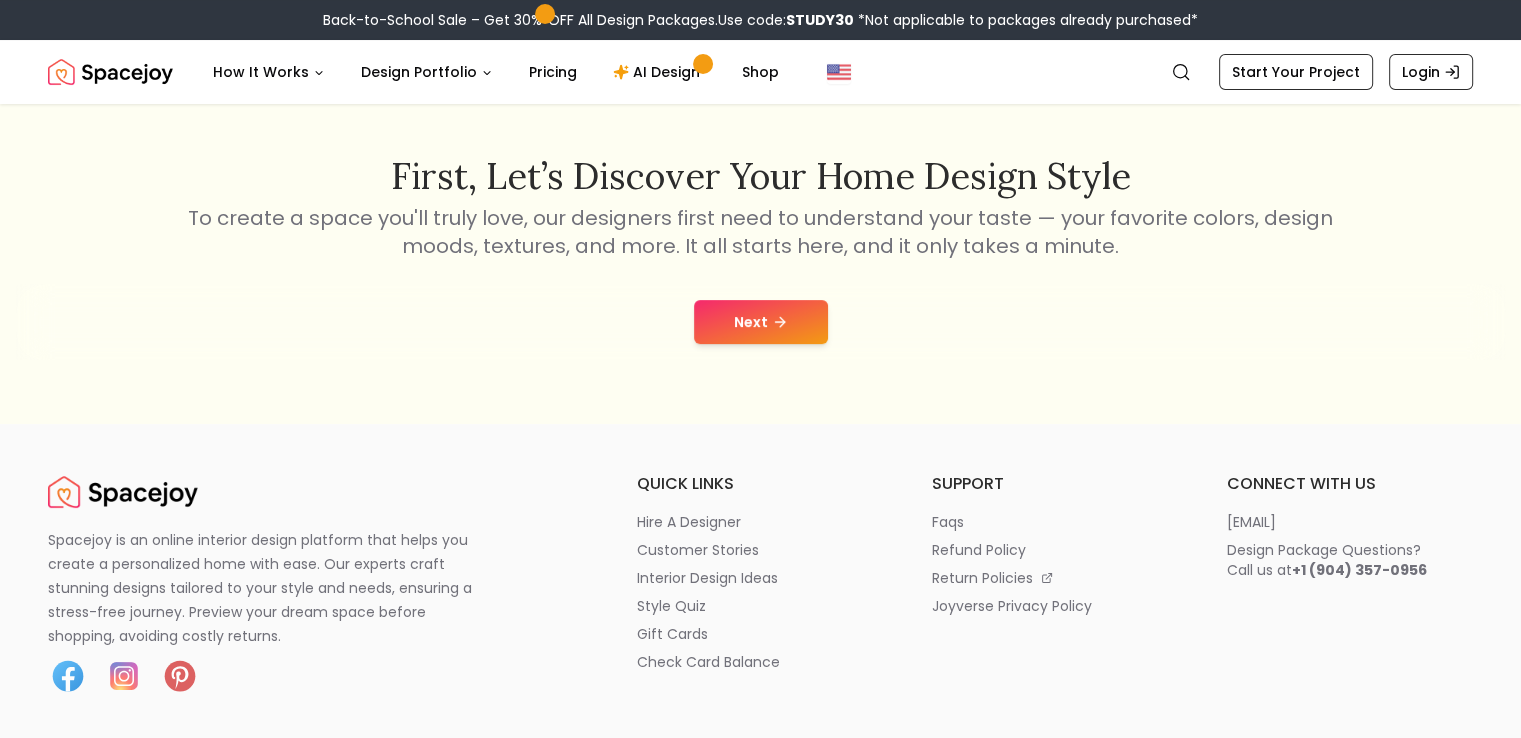 click on "Next" at bounding box center (761, 322) 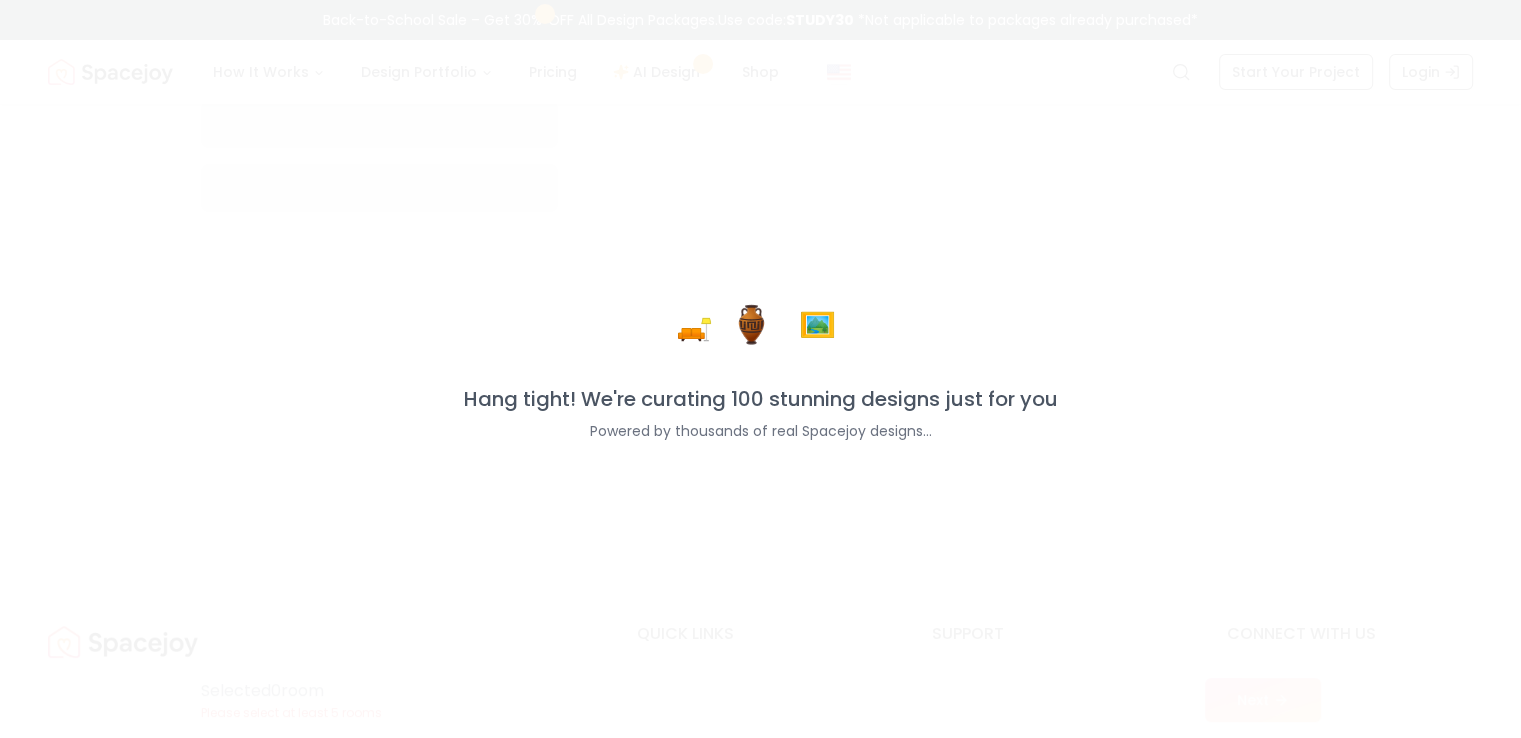 scroll, scrollTop: 0, scrollLeft: 0, axis: both 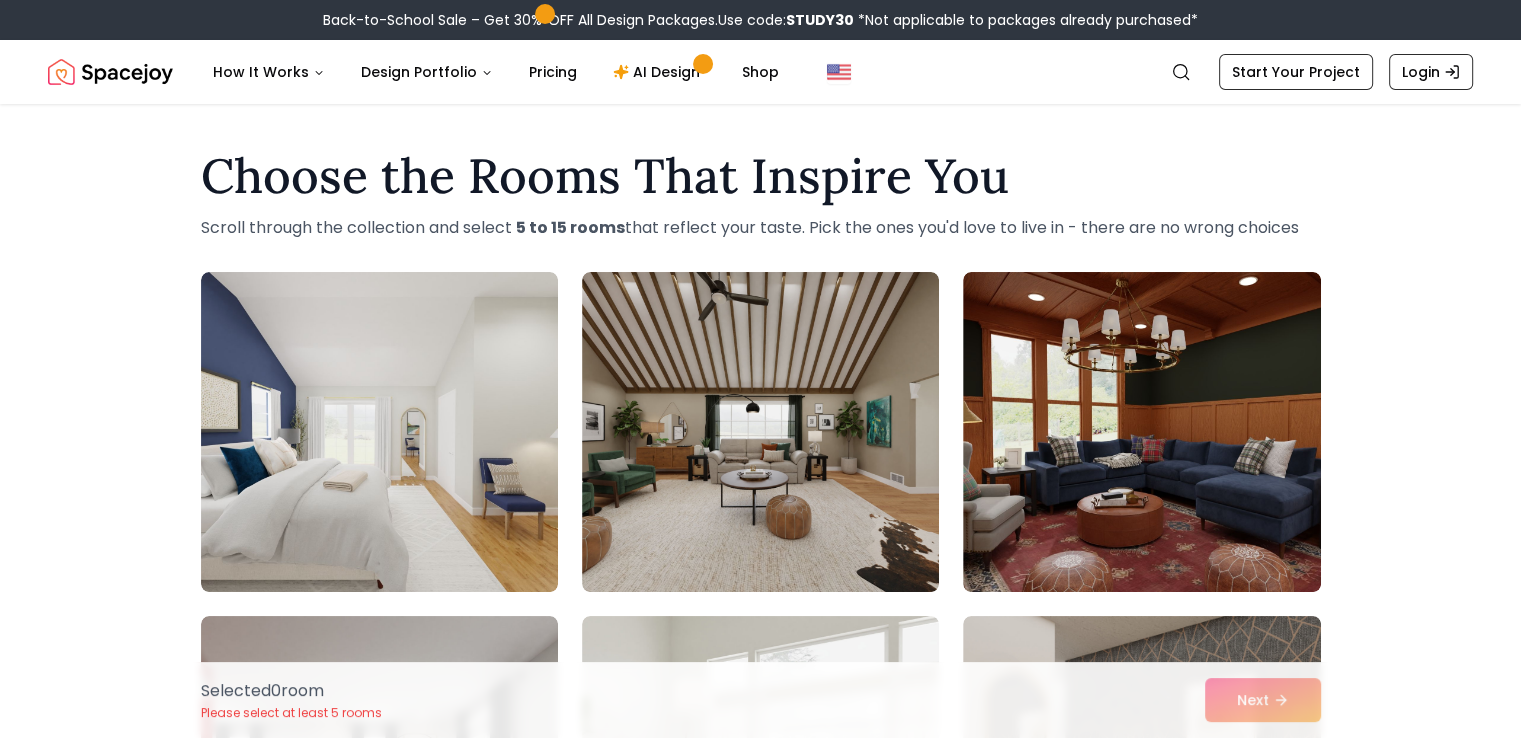 click at bounding box center (379, 432) 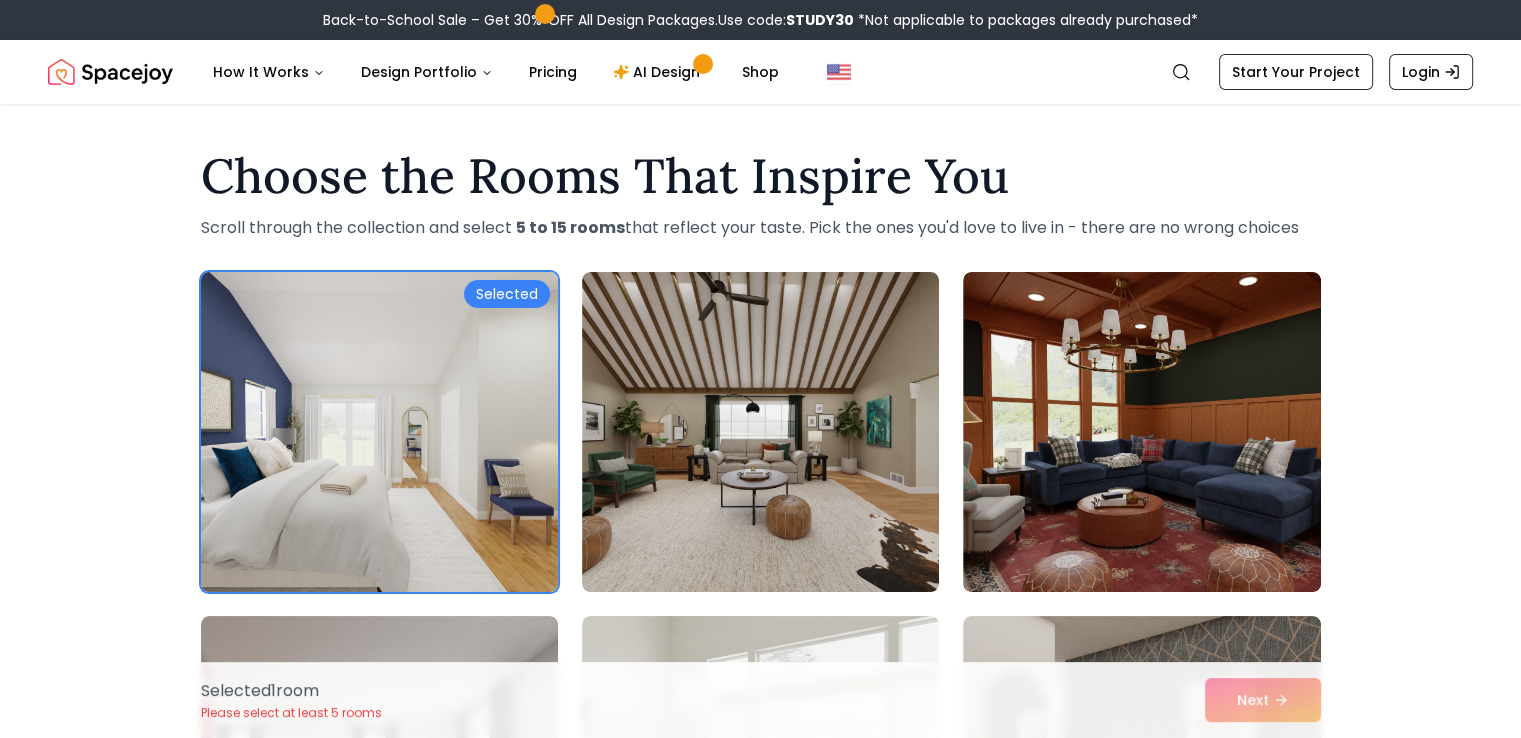 click at bounding box center (379, 432) 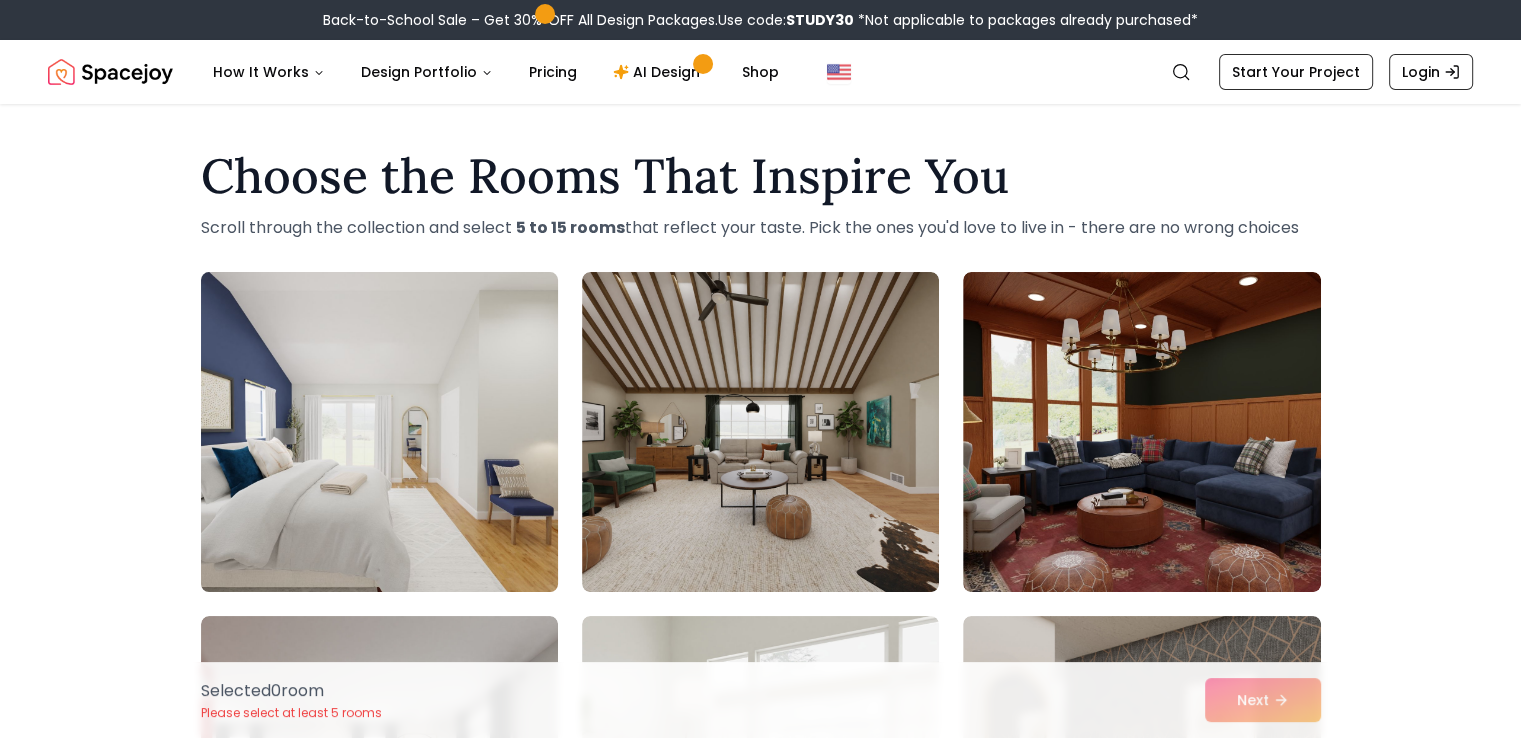 click at bounding box center [379, 432] 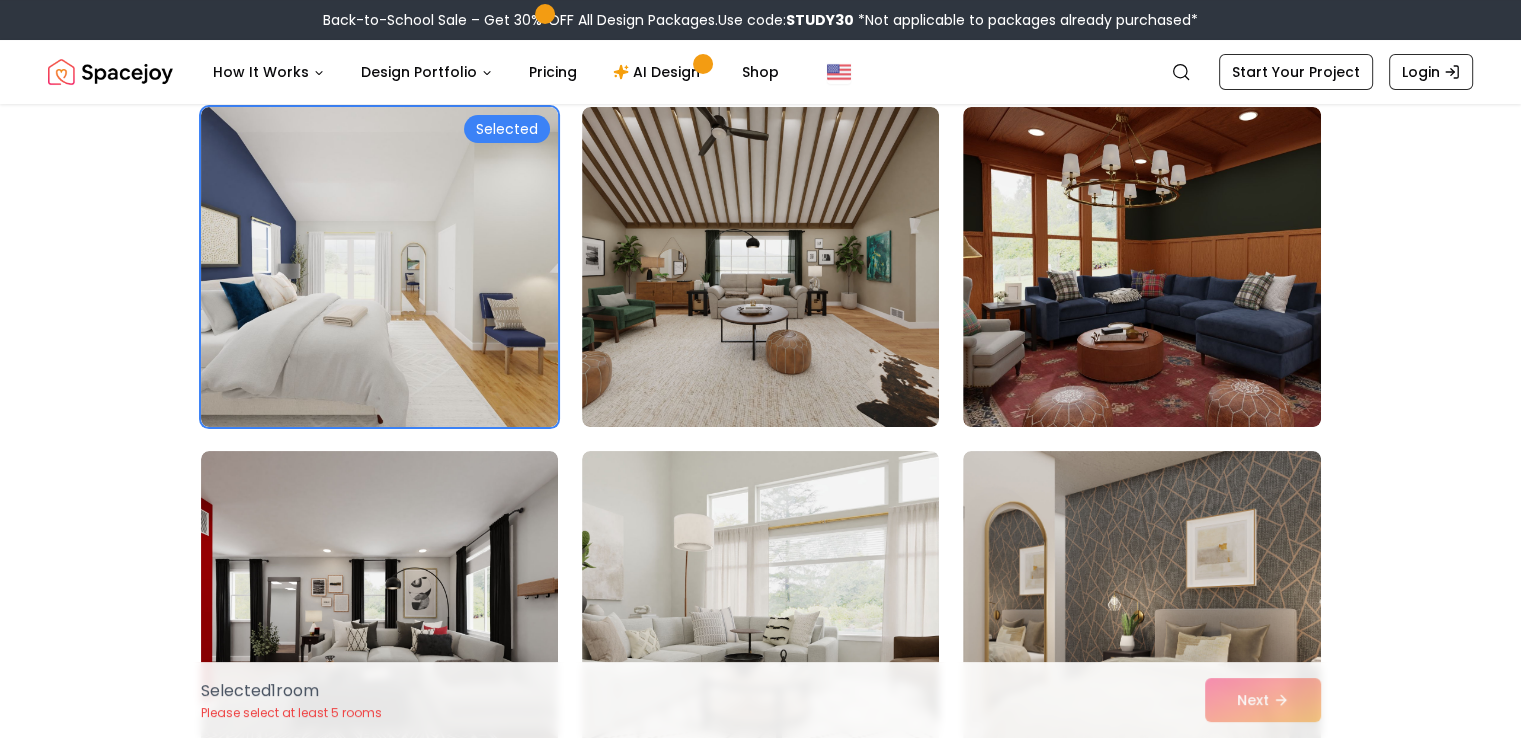 scroll, scrollTop: 200, scrollLeft: 0, axis: vertical 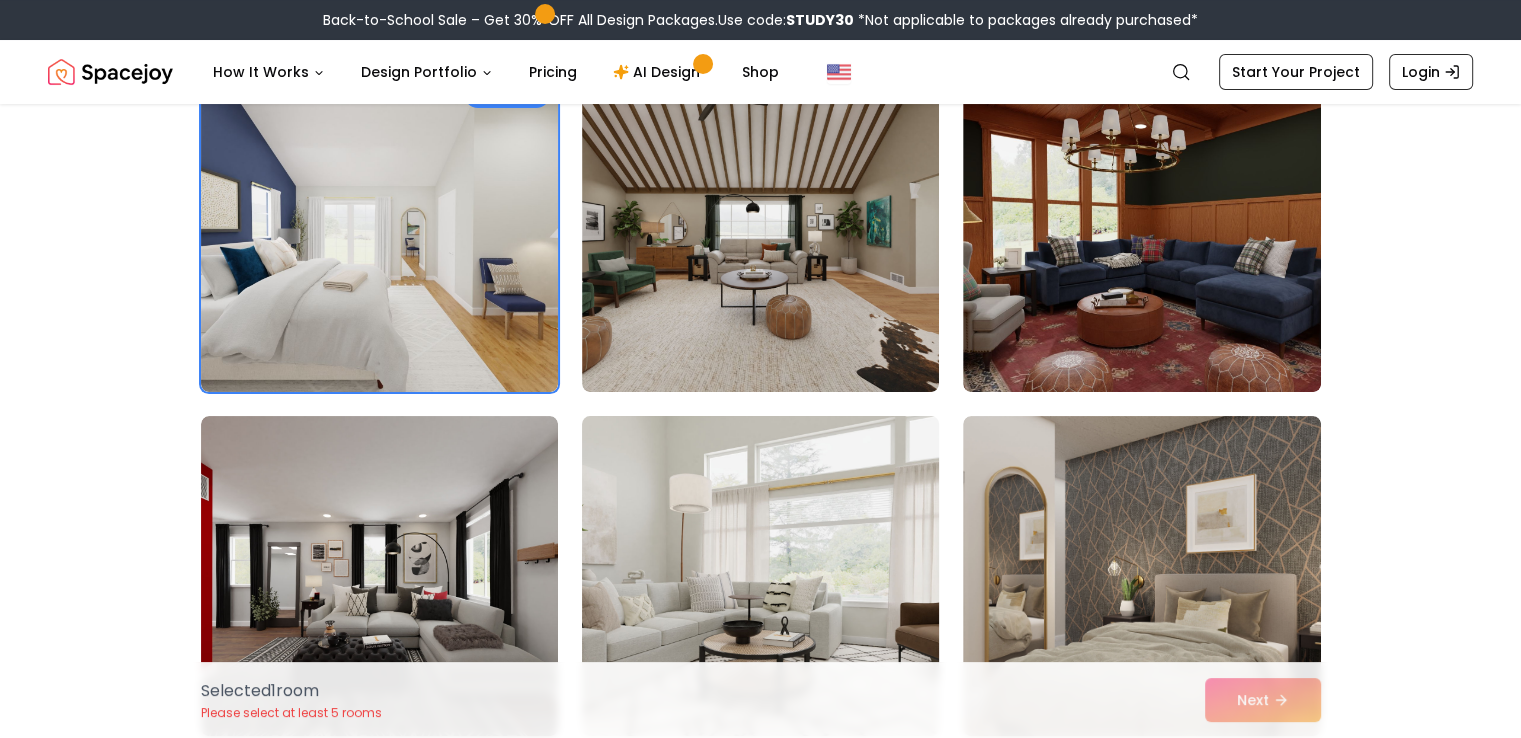 click at bounding box center (760, 576) 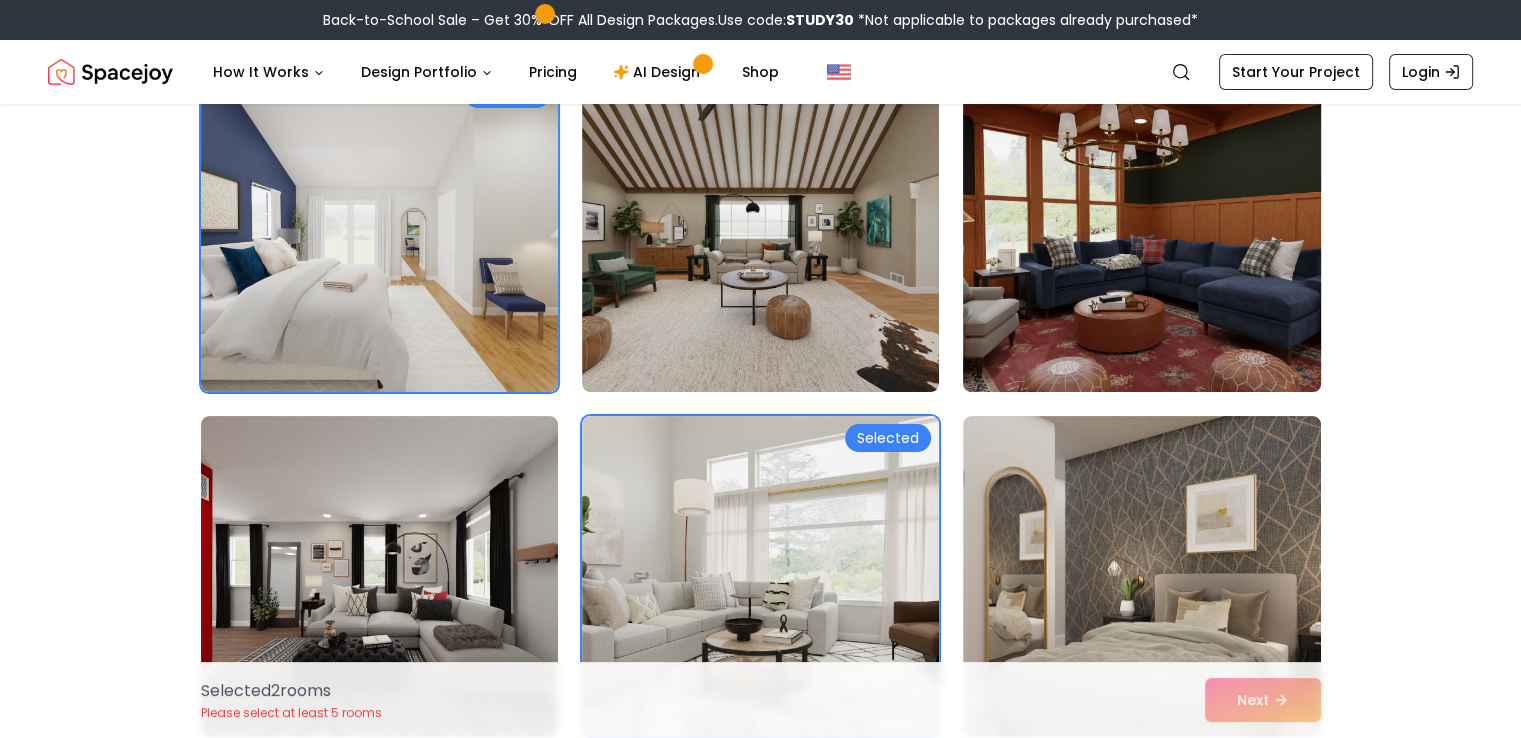 click at bounding box center (1141, 232) 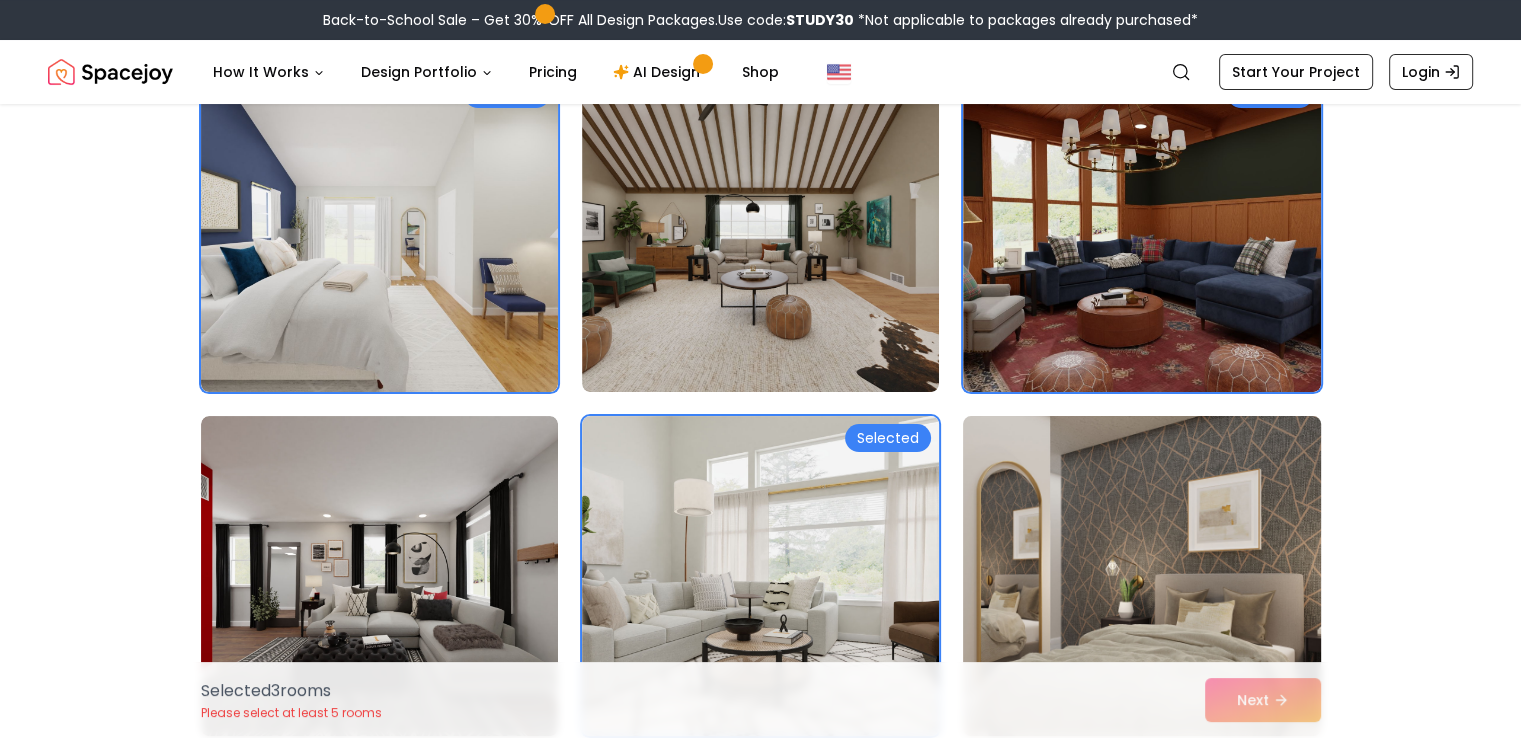 click at bounding box center [1141, 576] 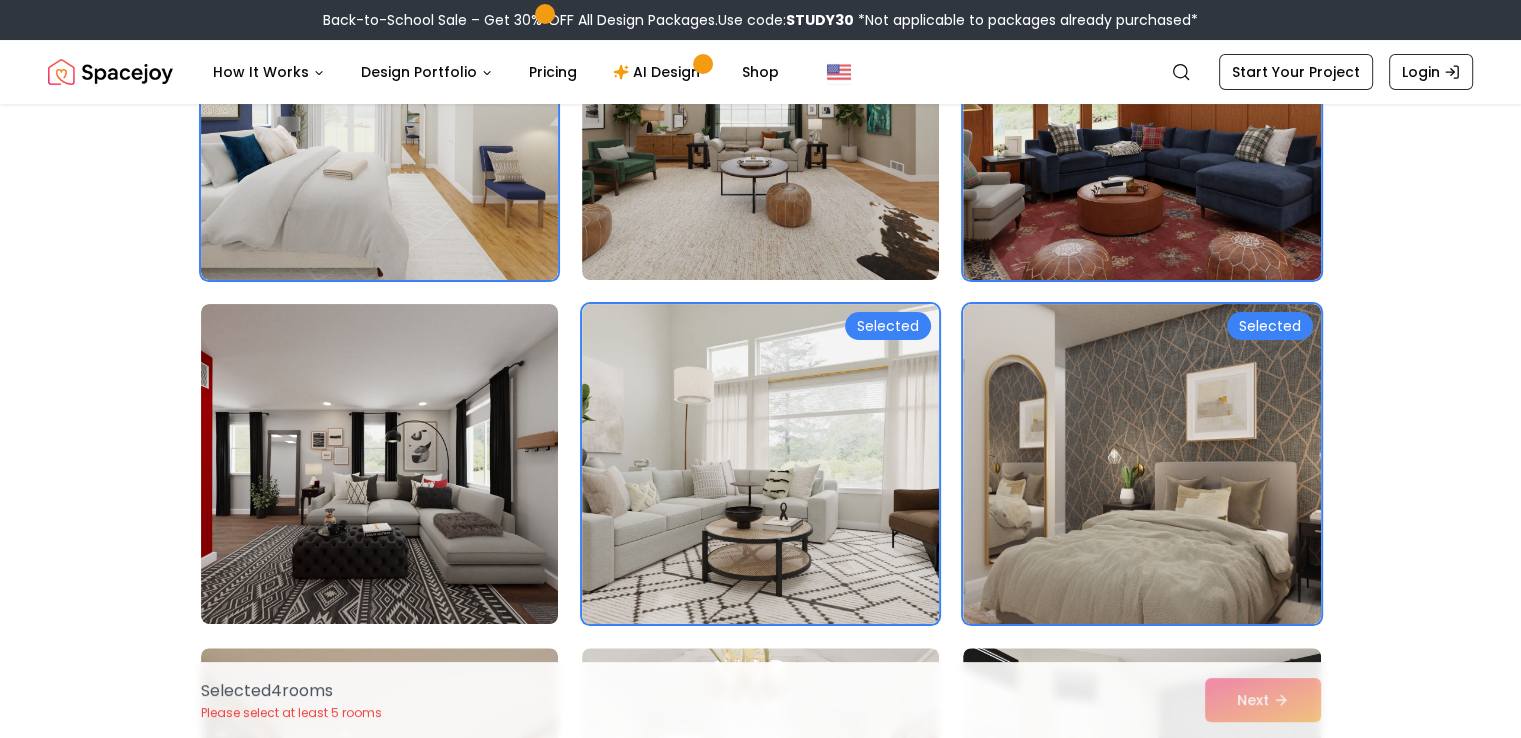 scroll, scrollTop: 500, scrollLeft: 0, axis: vertical 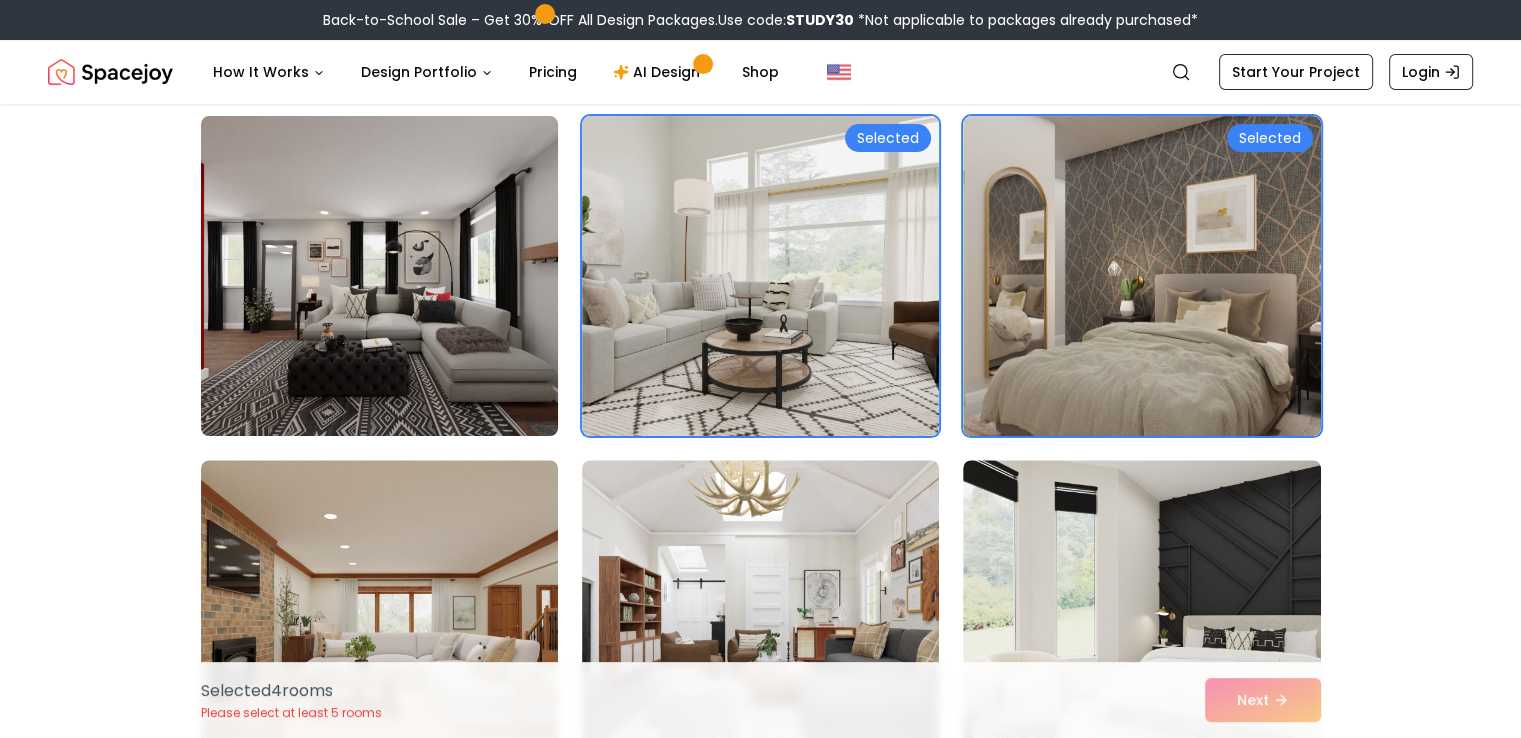 click at bounding box center (379, 276) 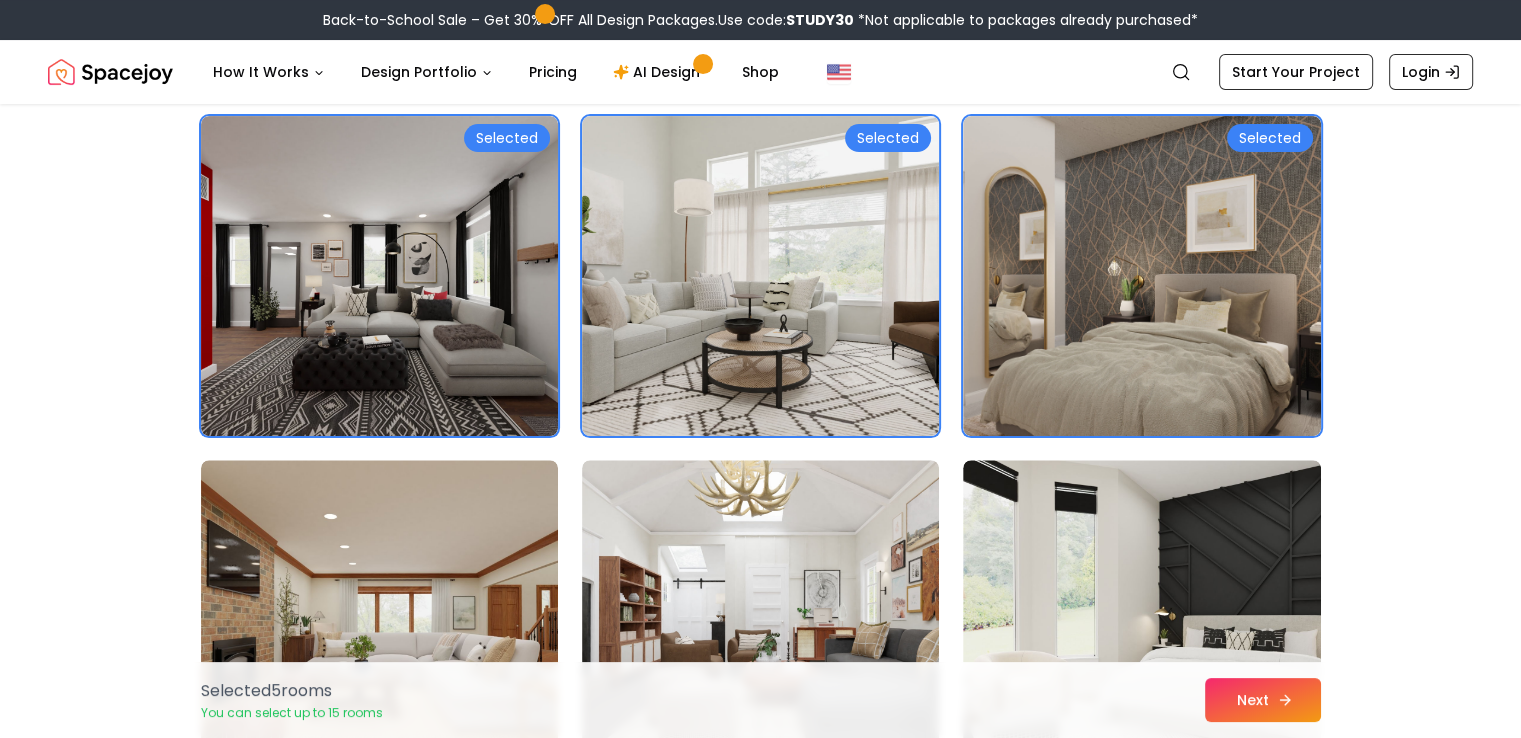 click on "Next" at bounding box center [1263, 700] 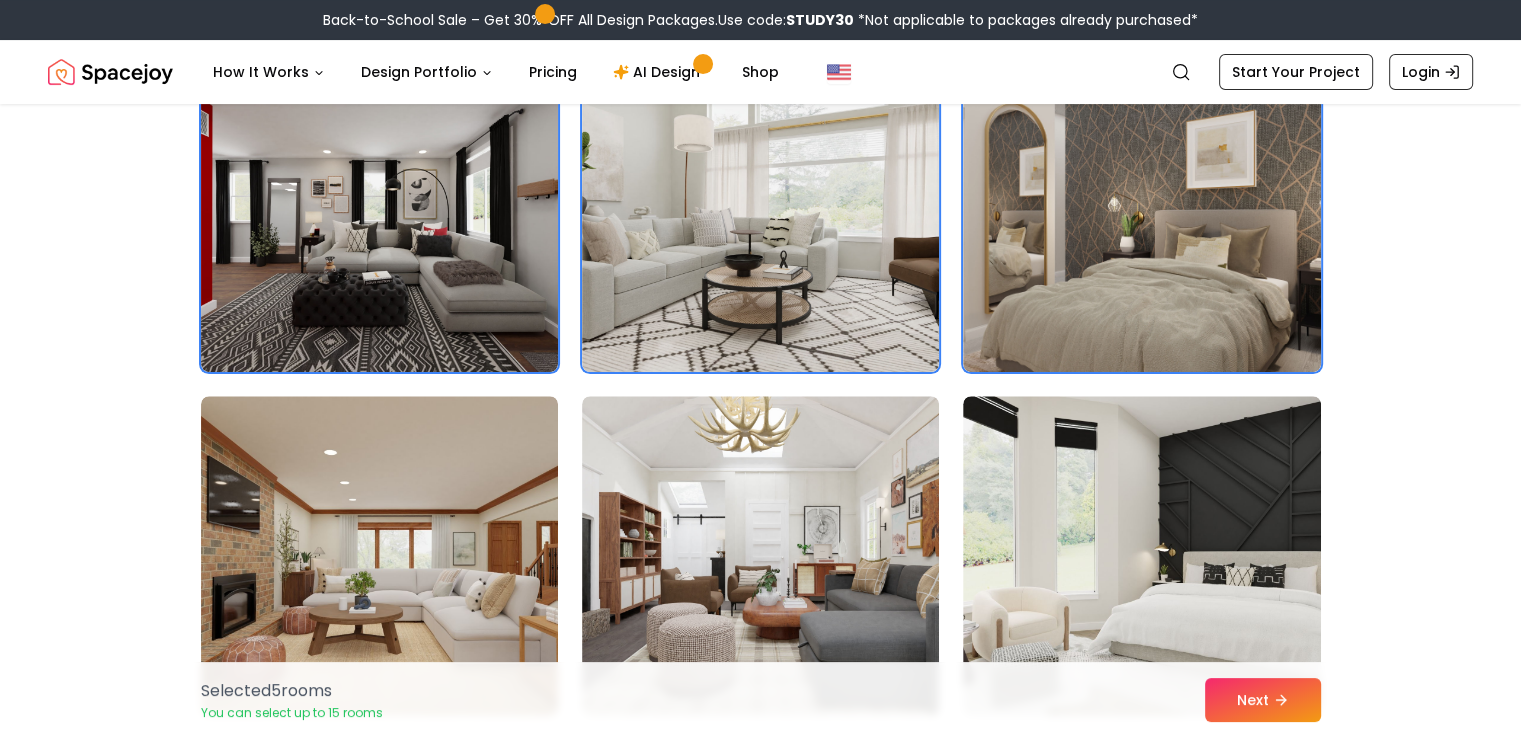 scroll, scrollTop: 500, scrollLeft: 0, axis: vertical 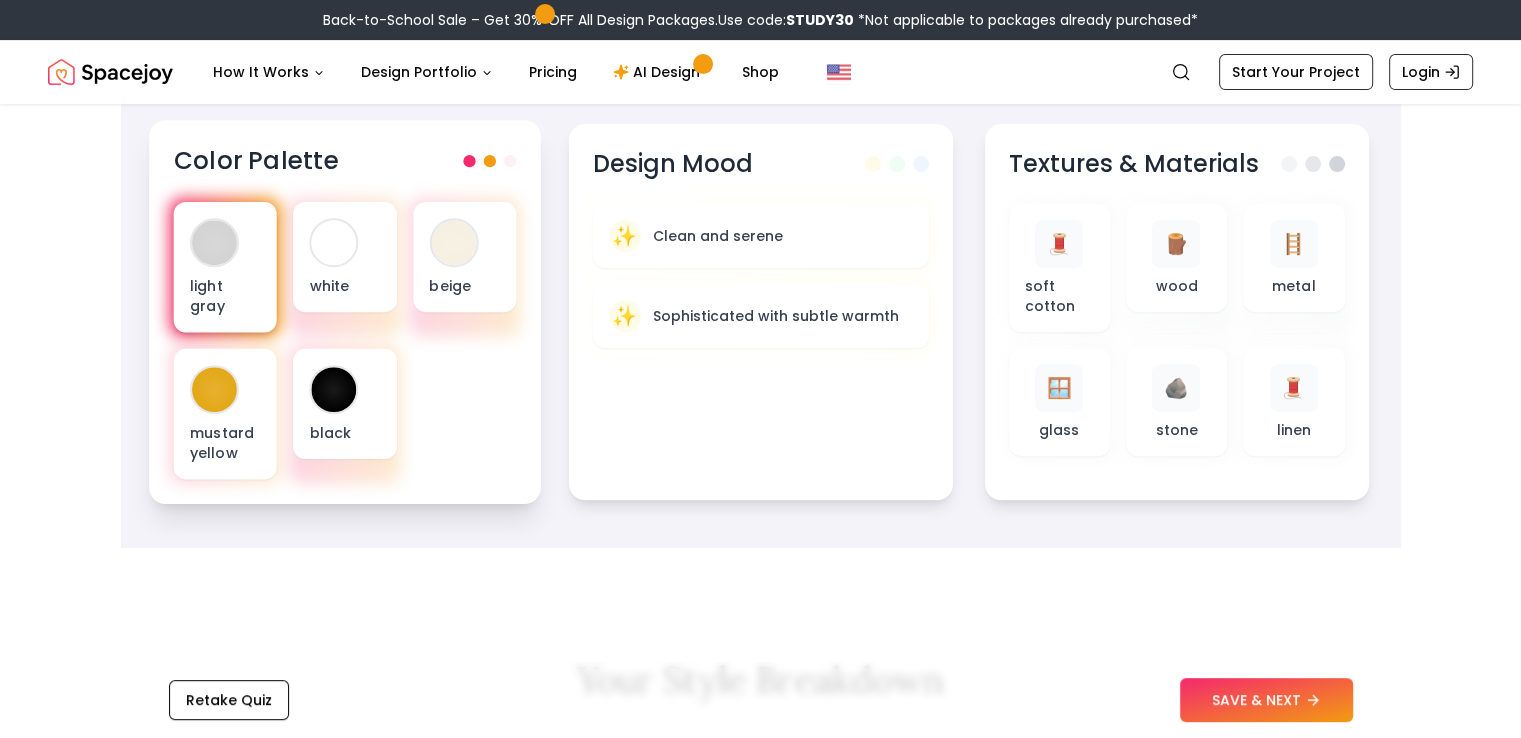 click on "light gray" at bounding box center [224, 267] 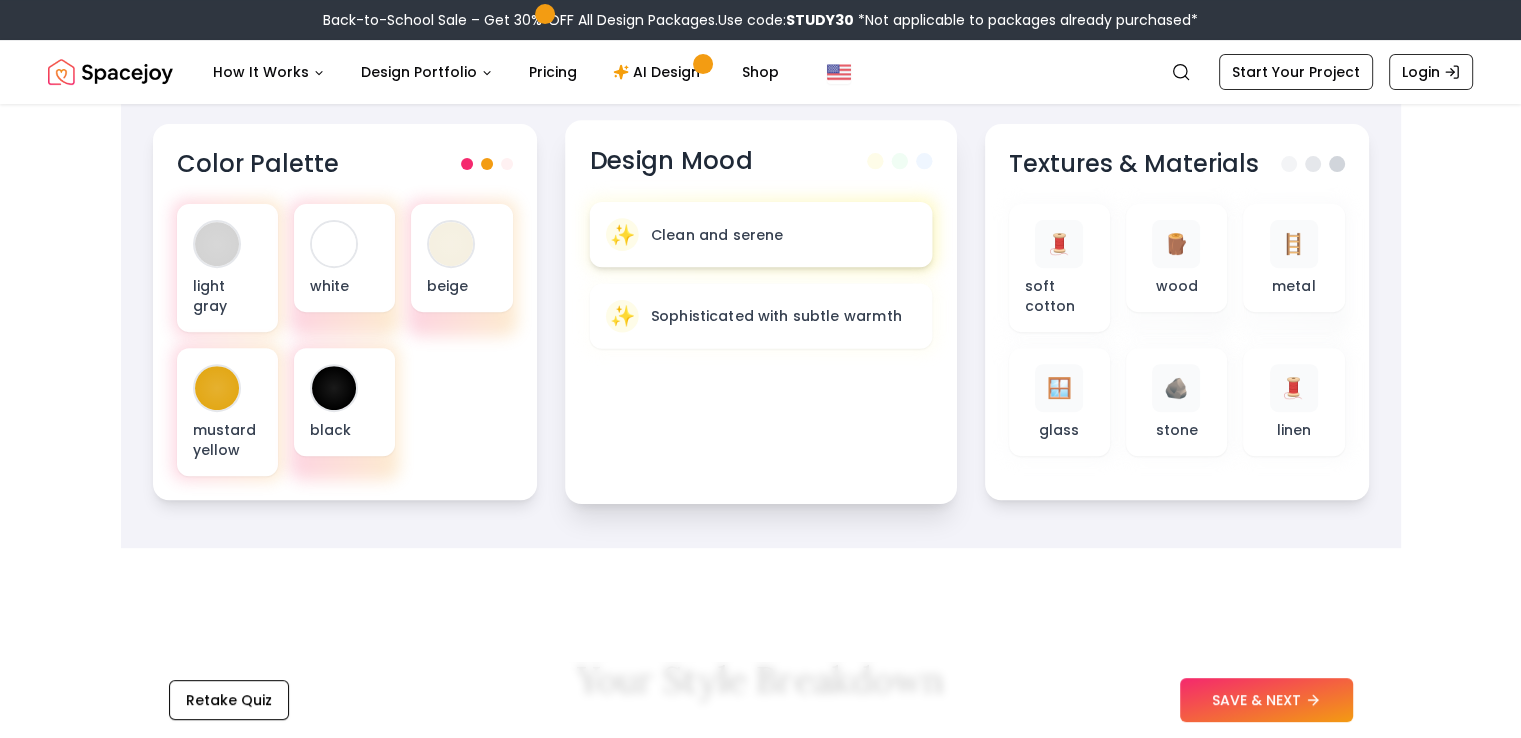 click on "Clean and serene" at bounding box center [716, 234] 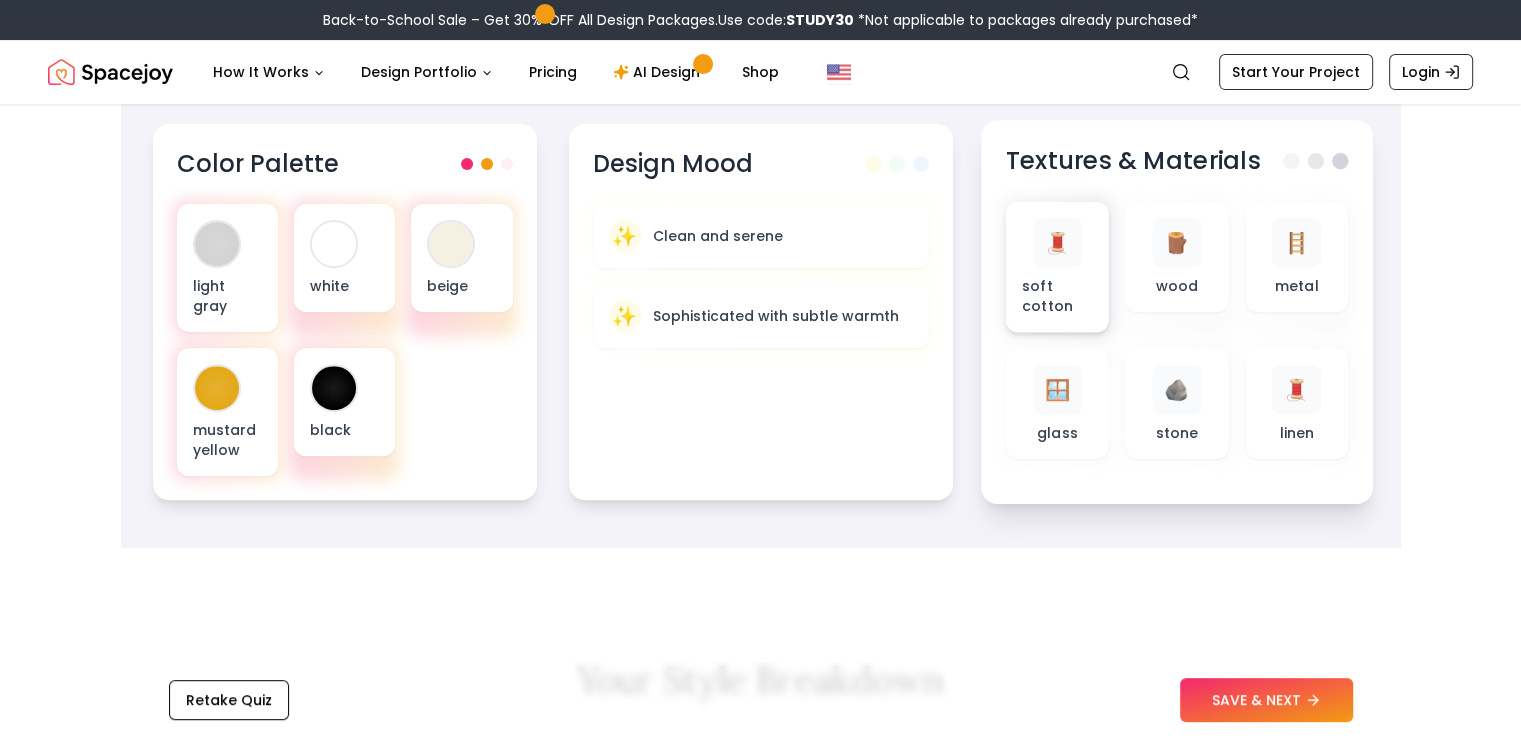 click on "🧵" at bounding box center (1057, 242) 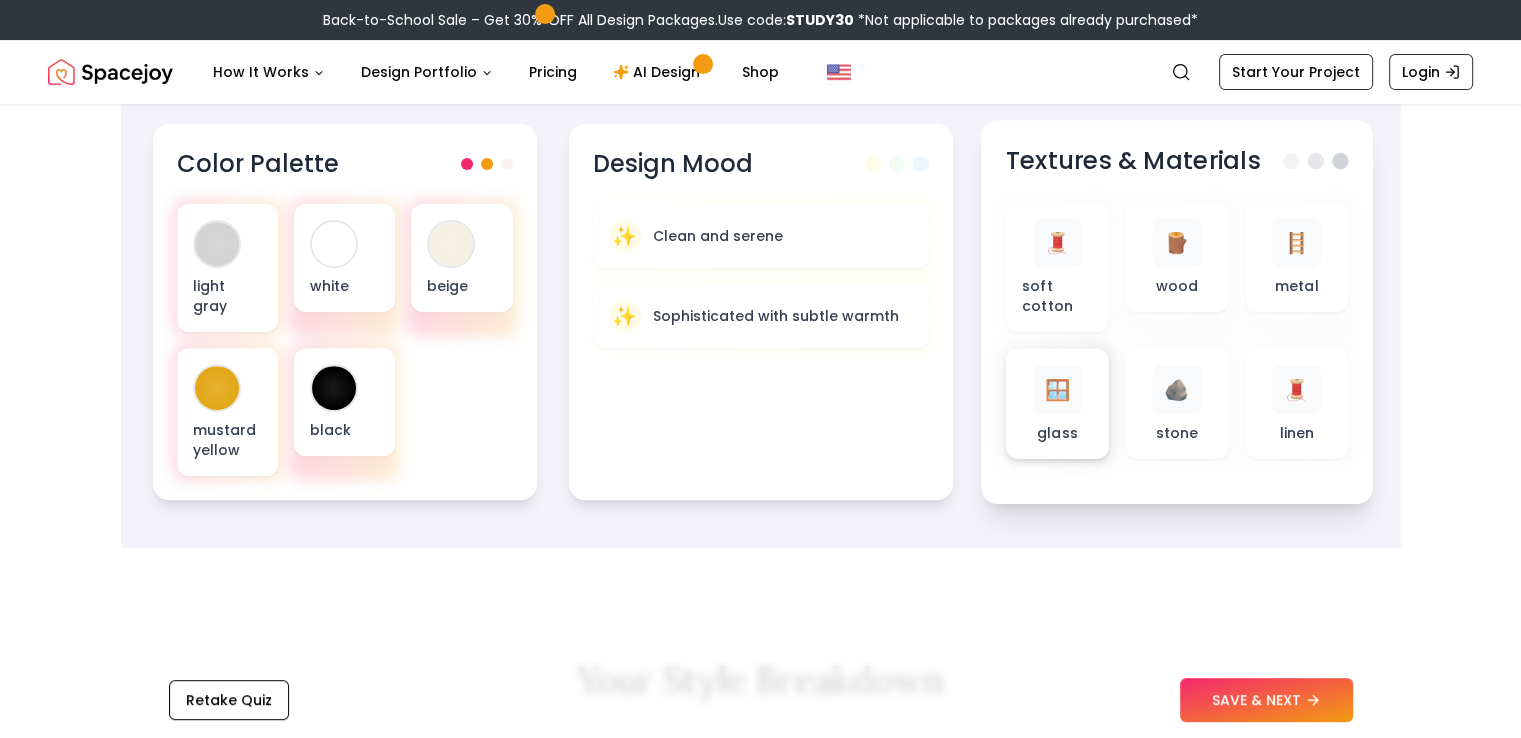 click on "🪟" at bounding box center [1056, 389] 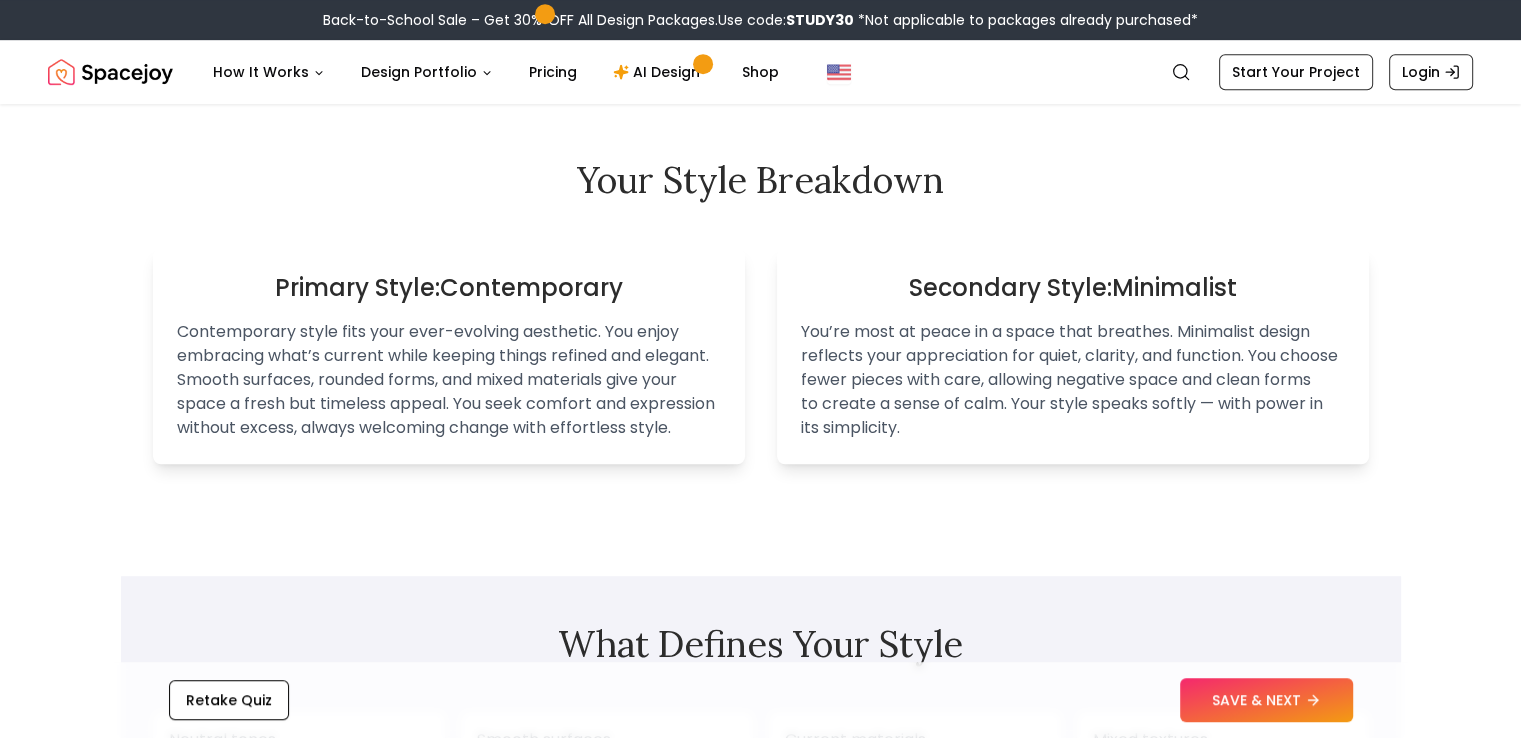 scroll, scrollTop: 700, scrollLeft: 0, axis: vertical 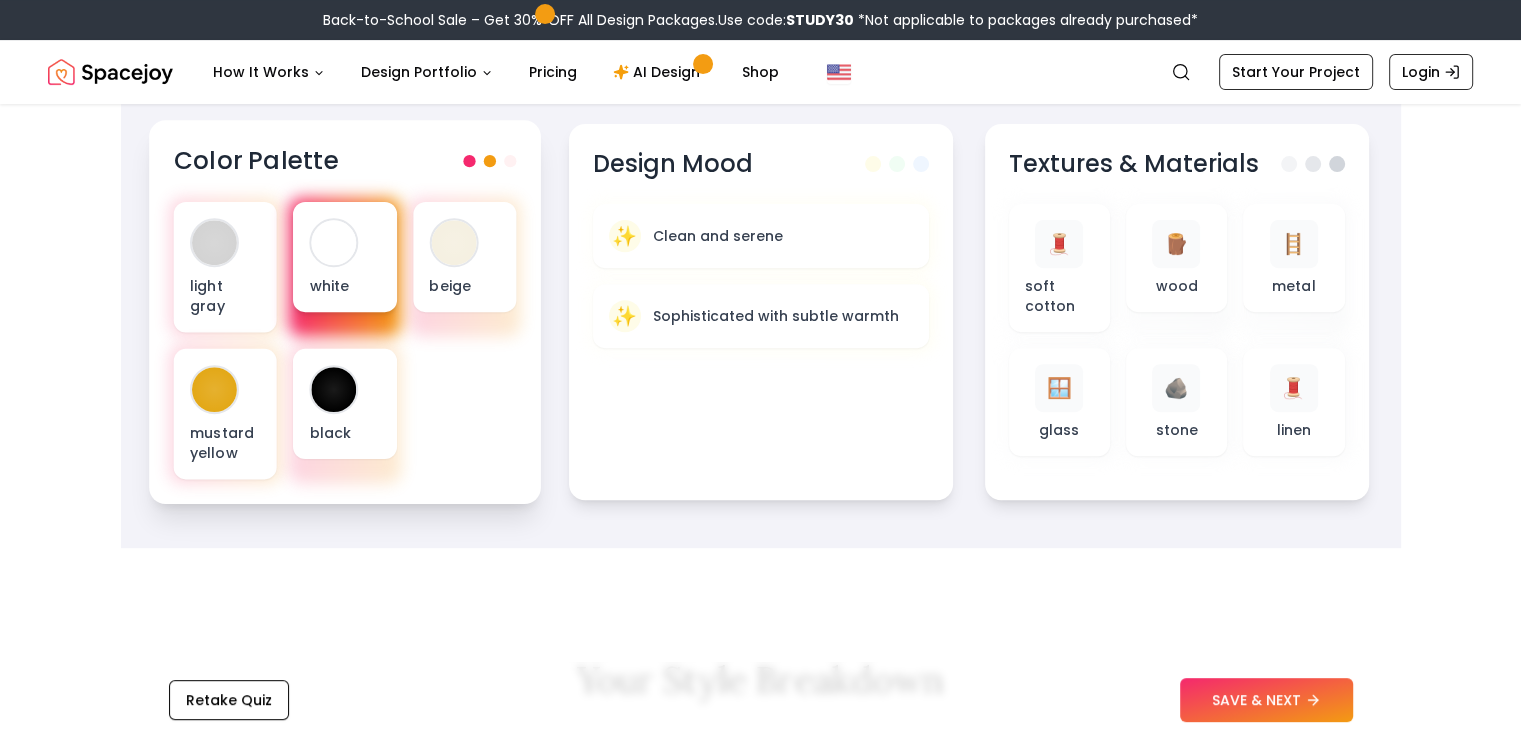 click on "white" at bounding box center [344, 257] 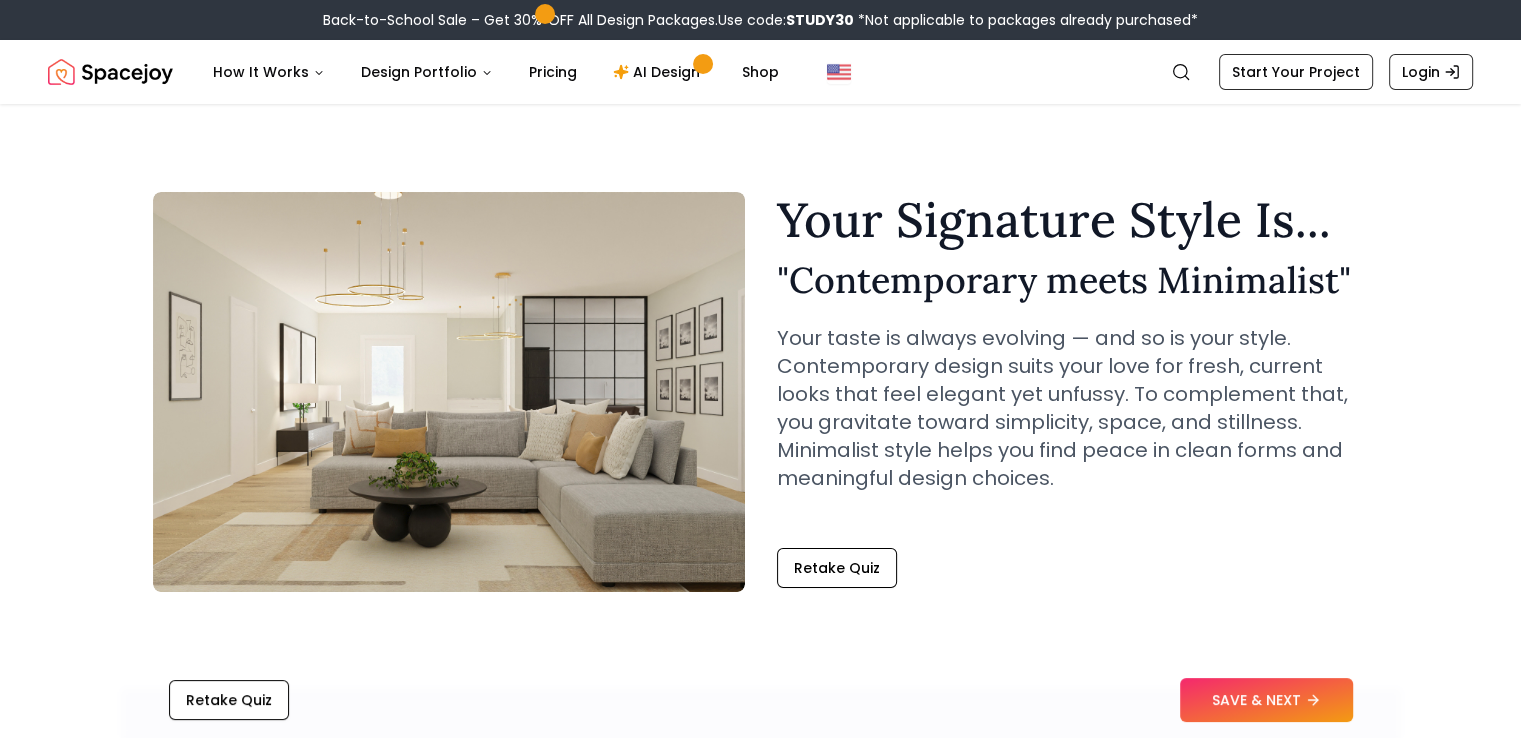 scroll, scrollTop: 0, scrollLeft: 0, axis: both 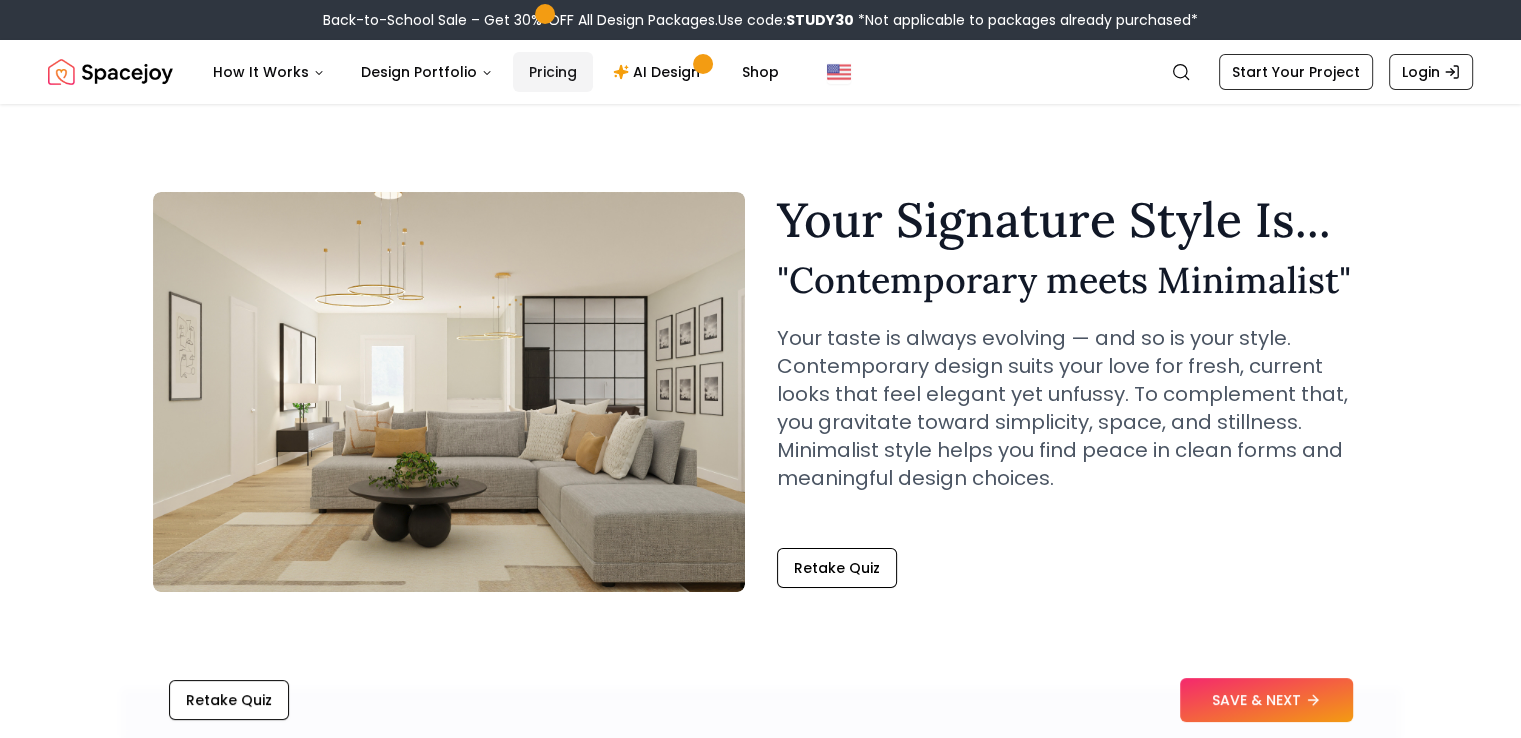 click on "Pricing" at bounding box center (553, 72) 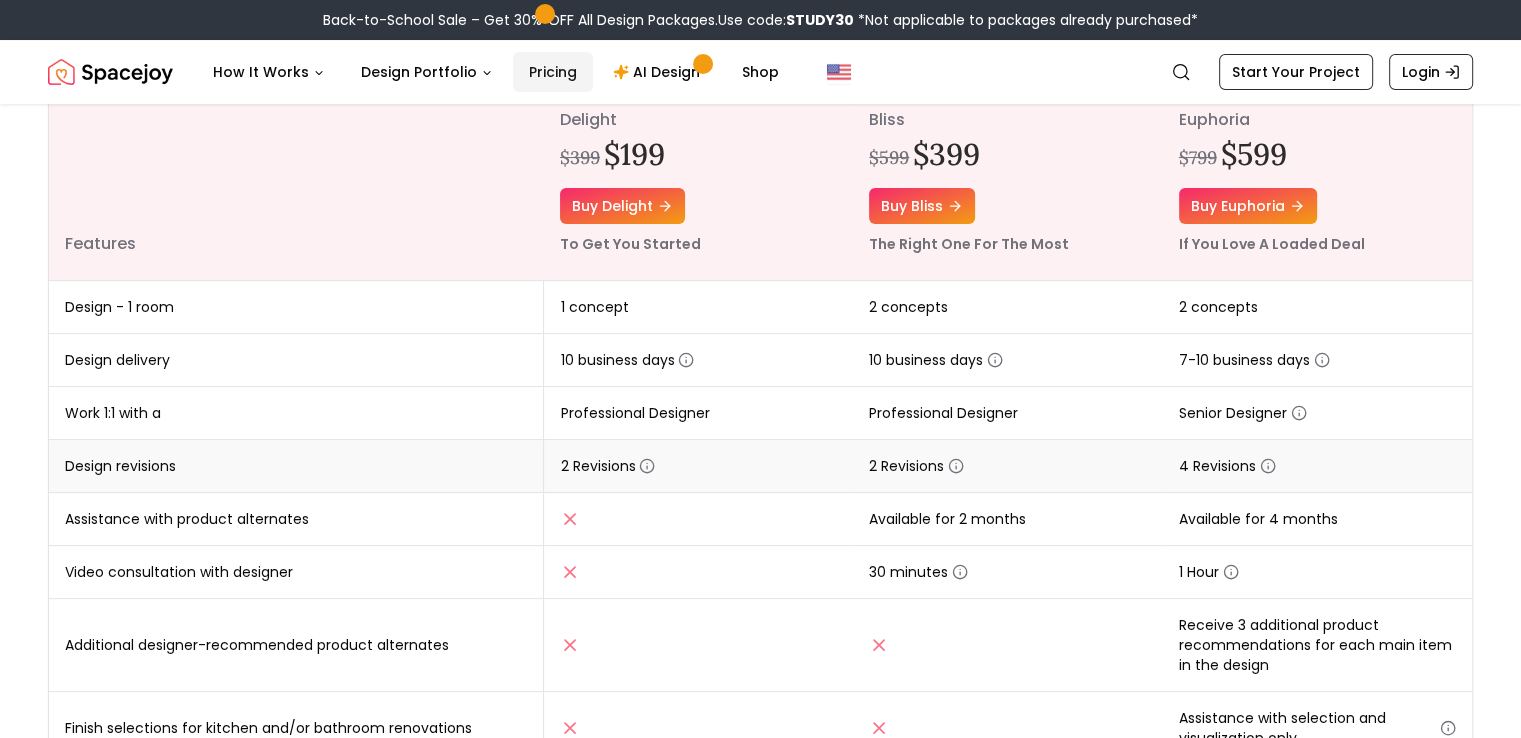 scroll, scrollTop: 300, scrollLeft: 0, axis: vertical 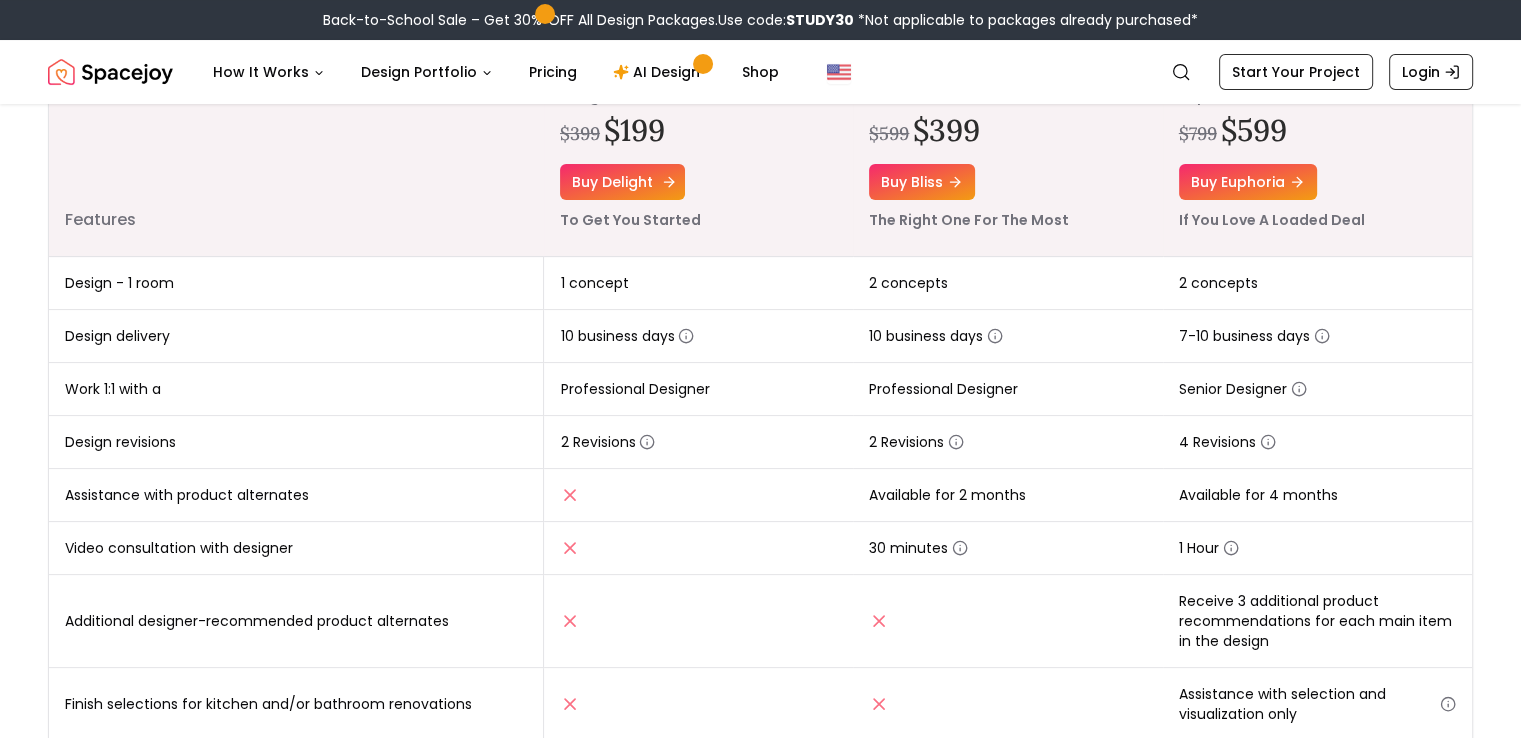 click on "Buy delight" at bounding box center [622, 182] 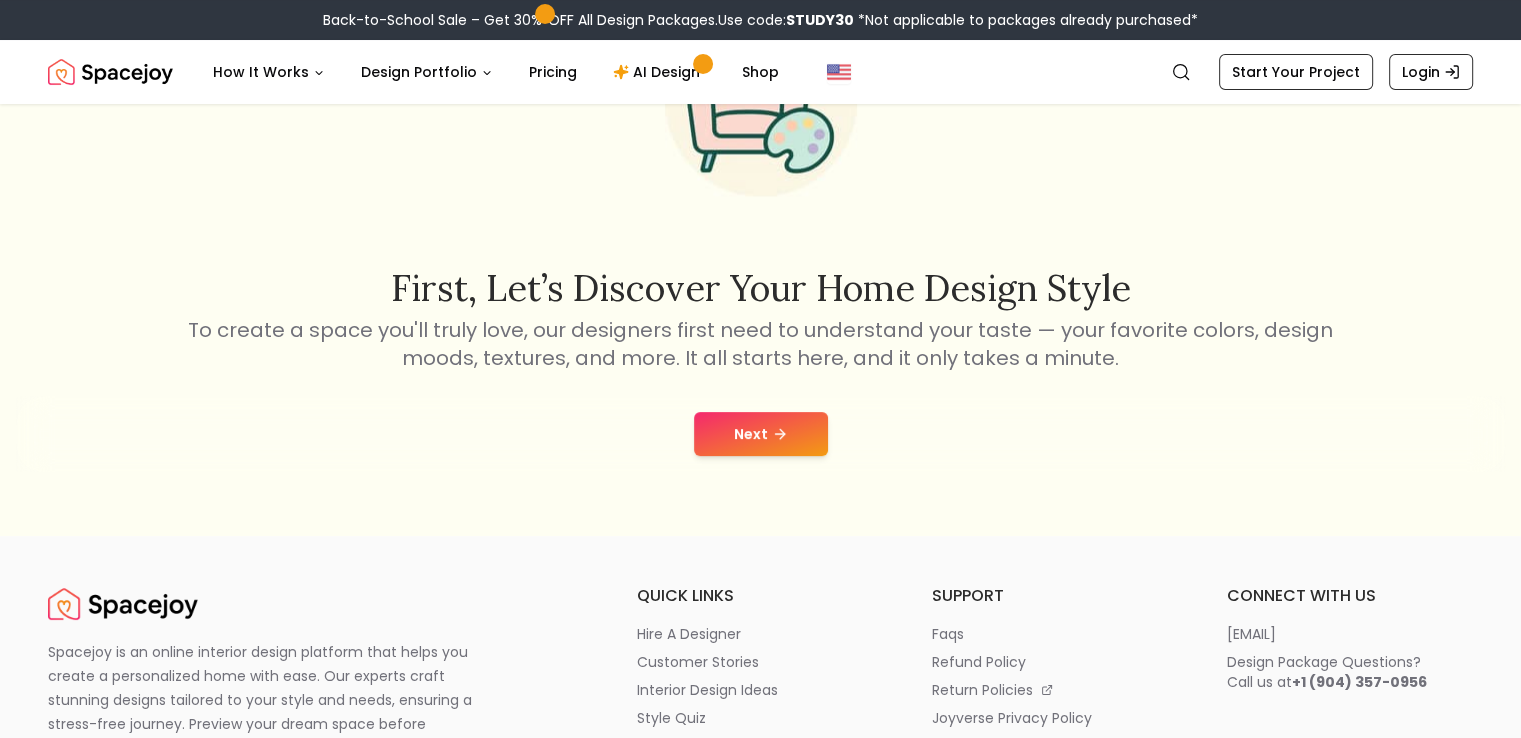 scroll, scrollTop: 200, scrollLeft: 0, axis: vertical 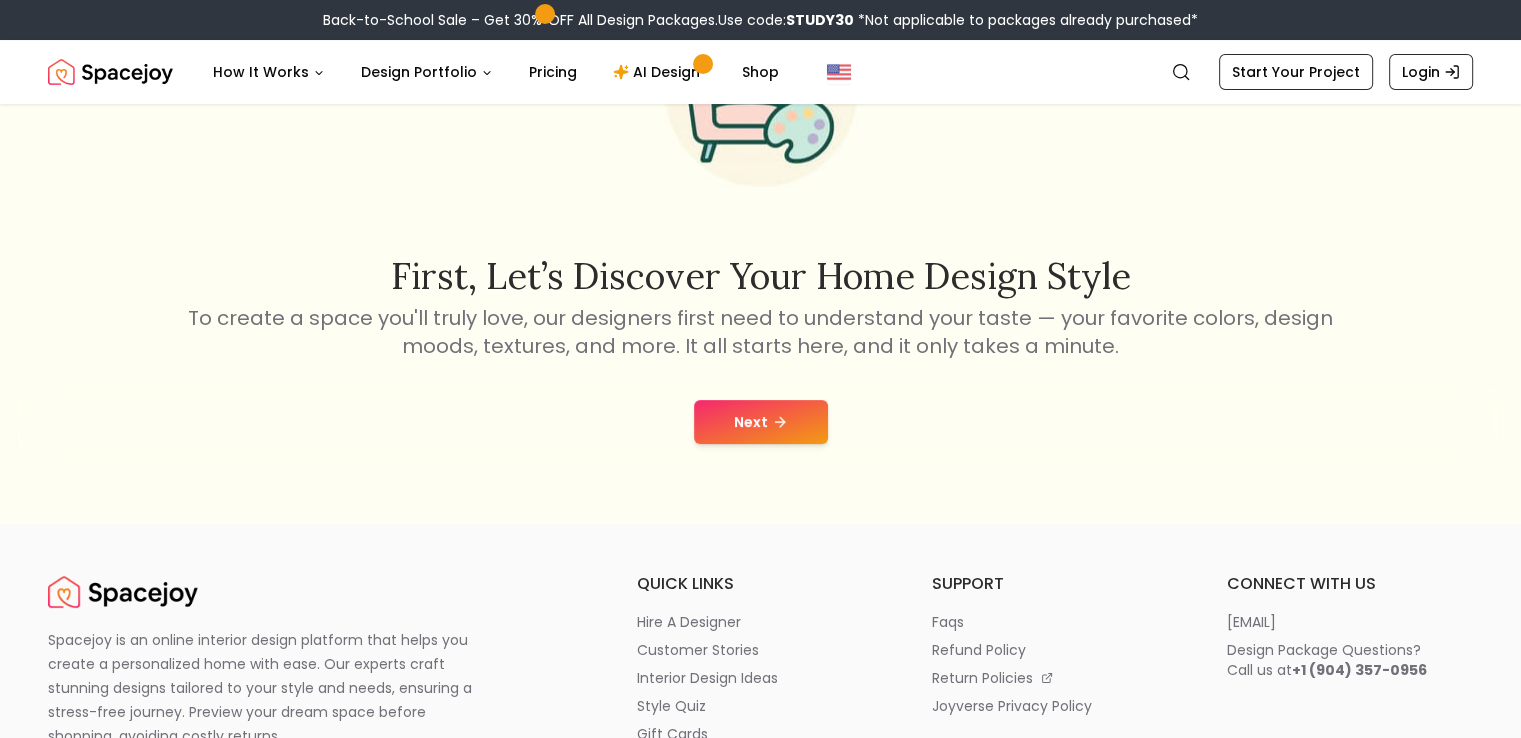 click on "Next" at bounding box center [761, 422] 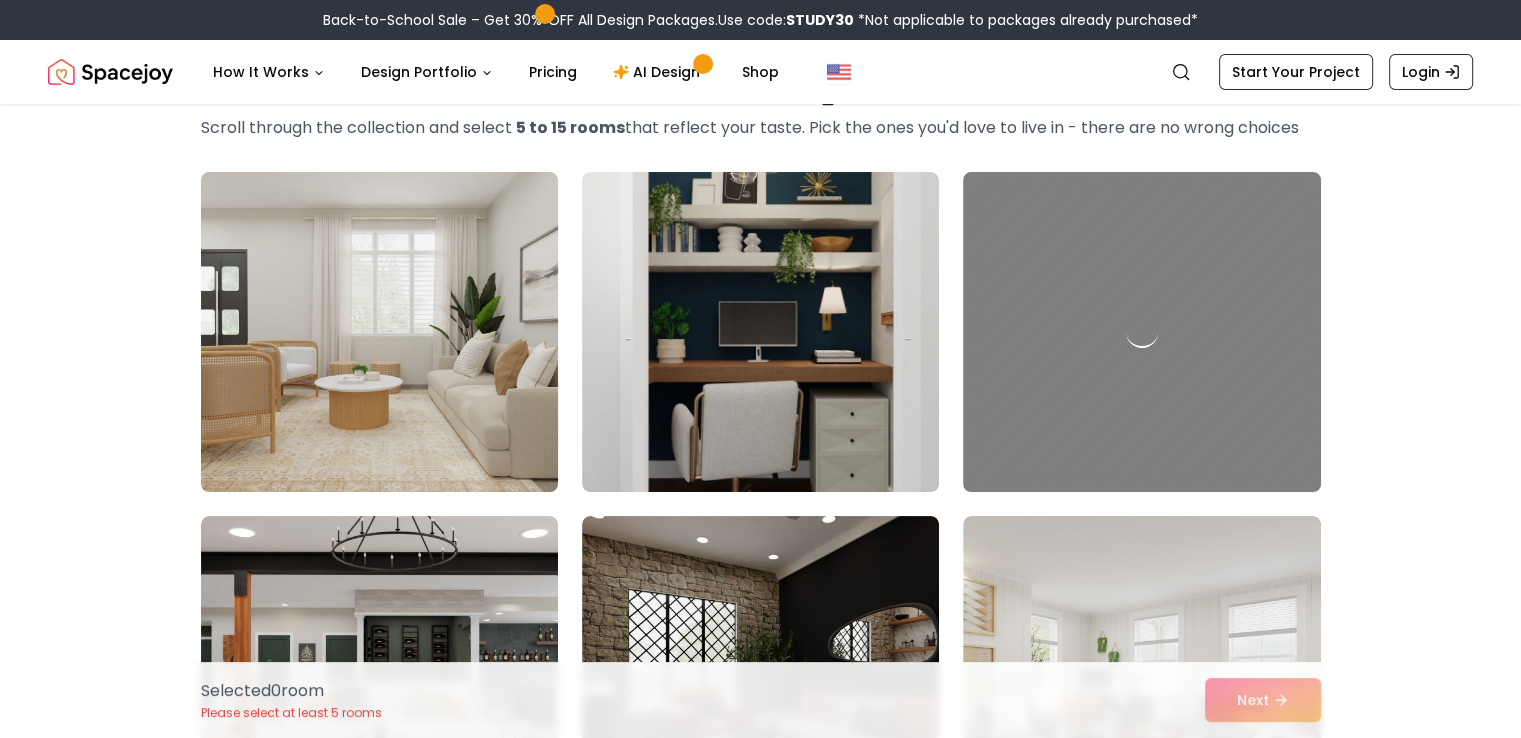 scroll, scrollTop: 200, scrollLeft: 0, axis: vertical 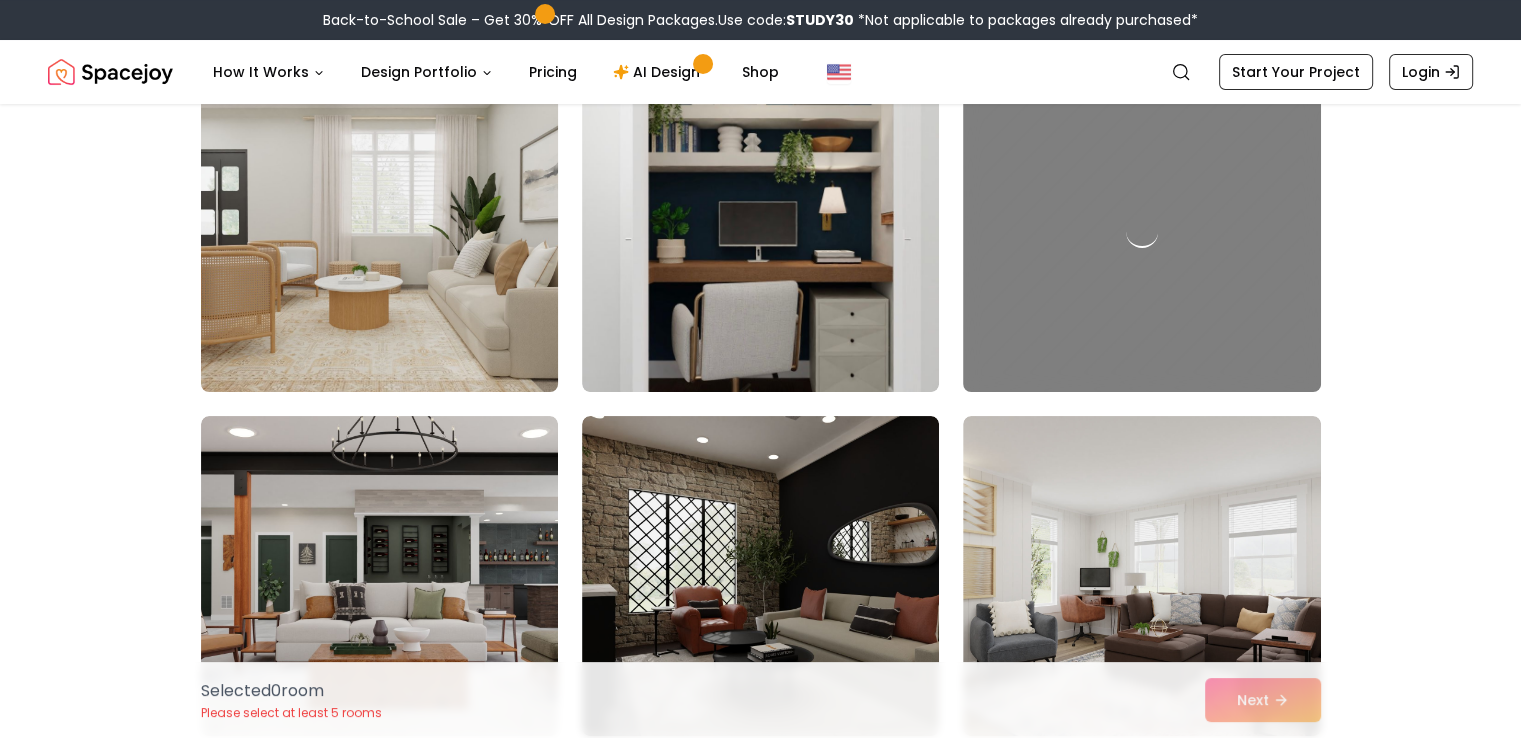 click at bounding box center [379, 232] 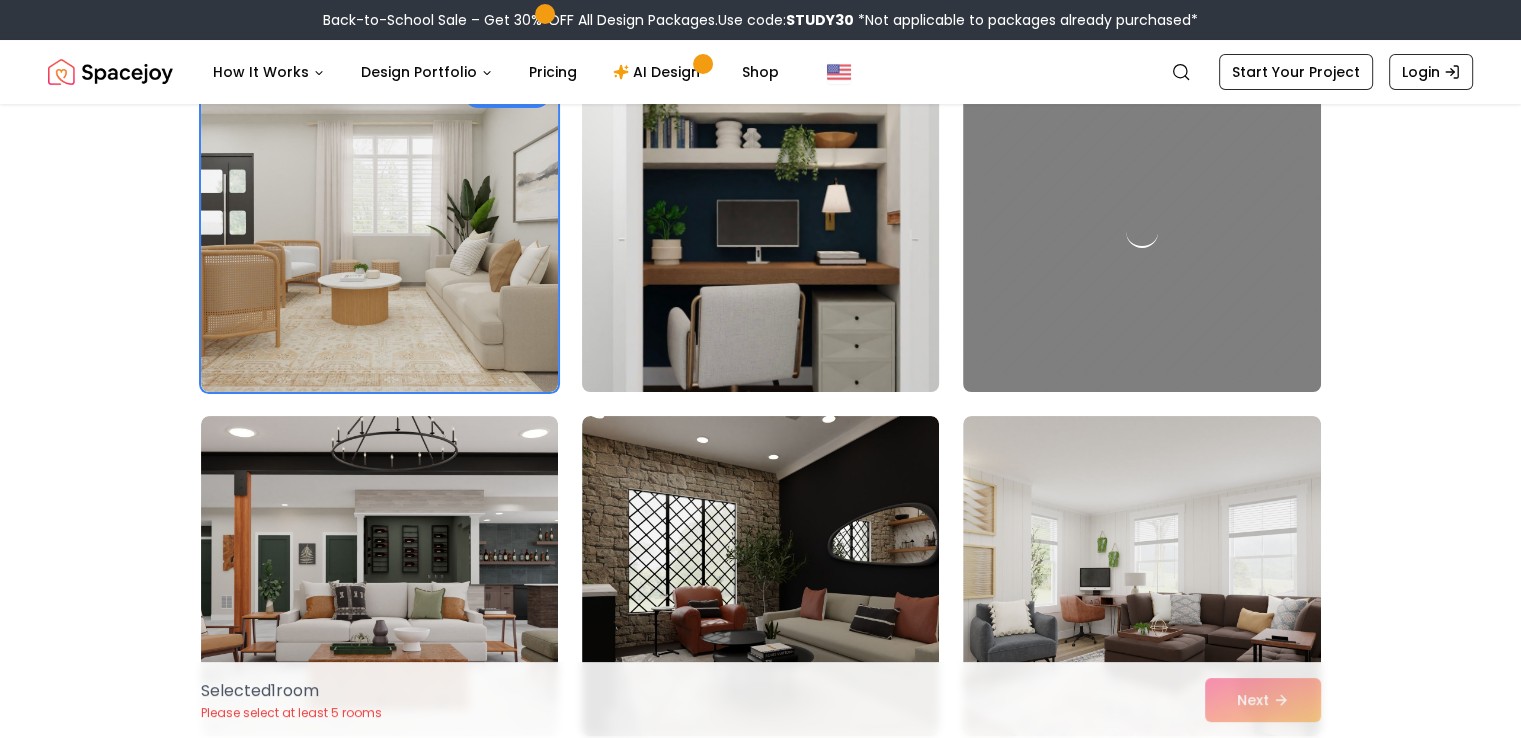 click at bounding box center (760, 232) 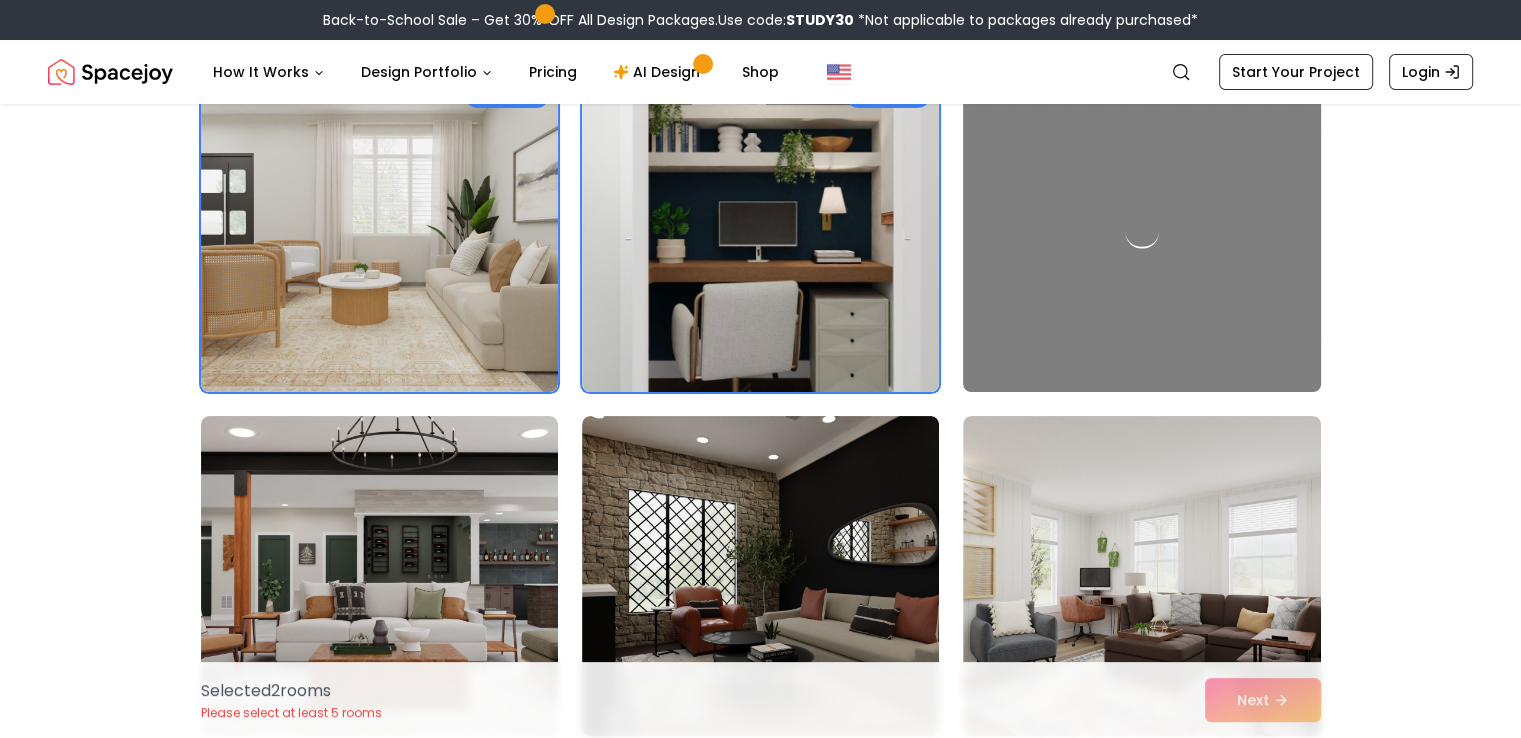 click at bounding box center (1141, 232) 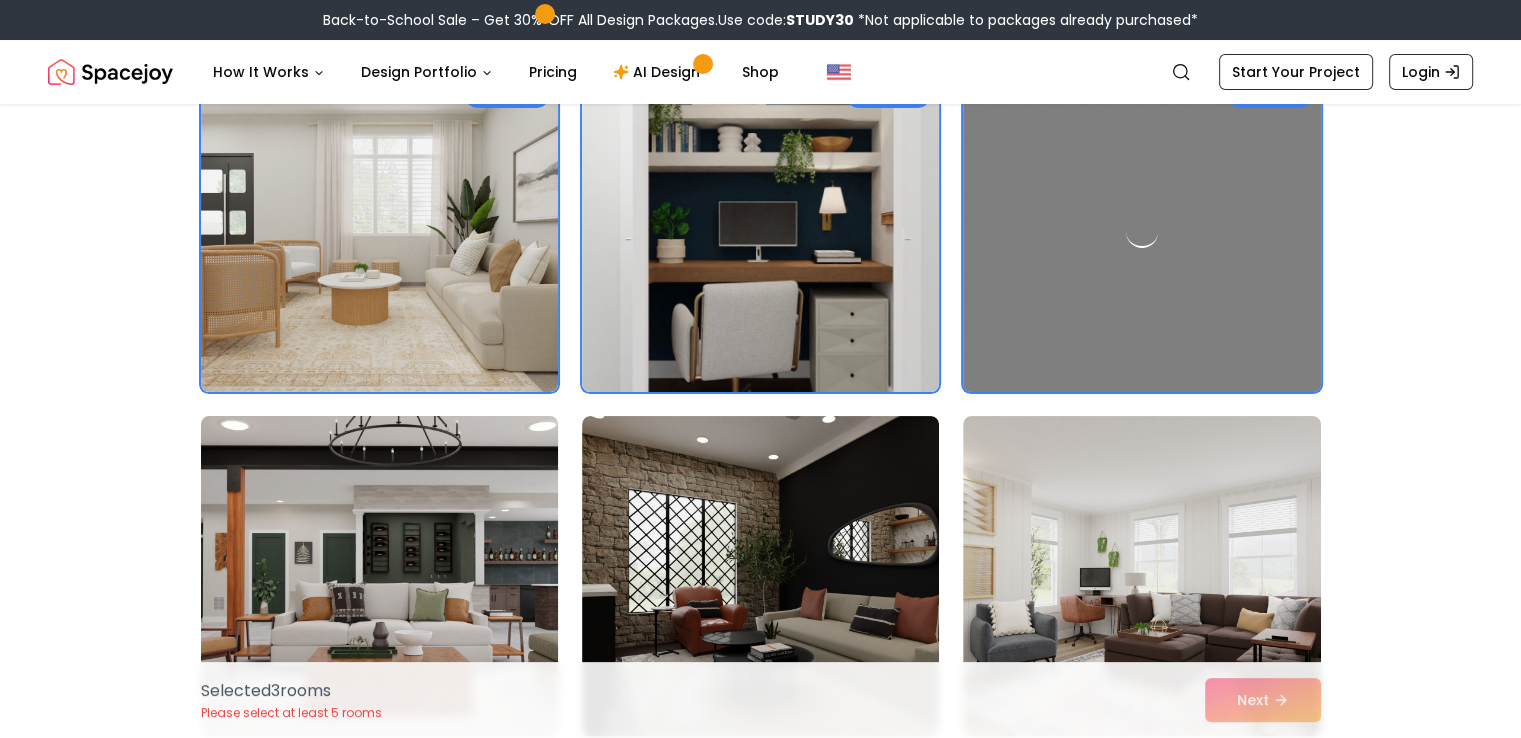click at bounding box center [379, 576] 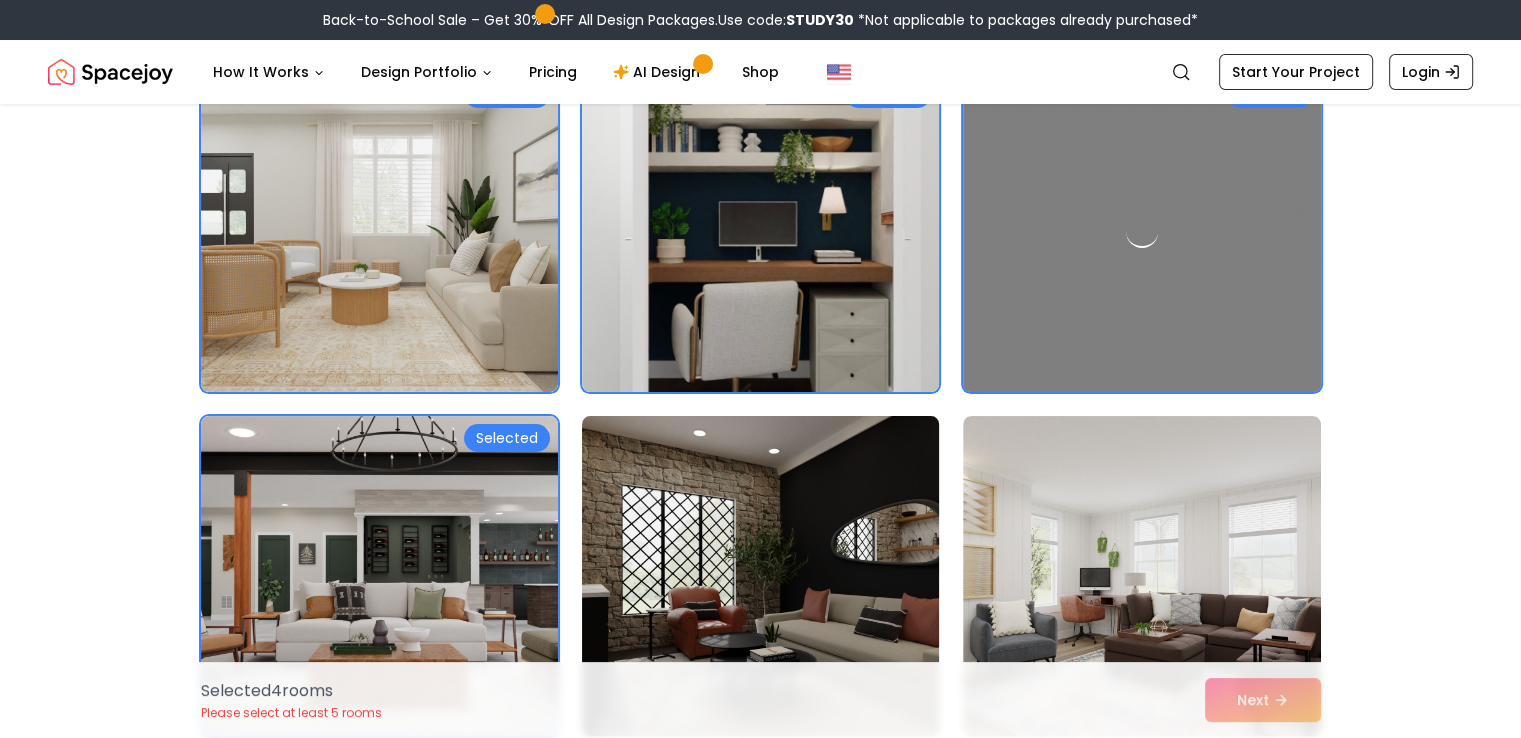 click at bounding box center [760, 576] 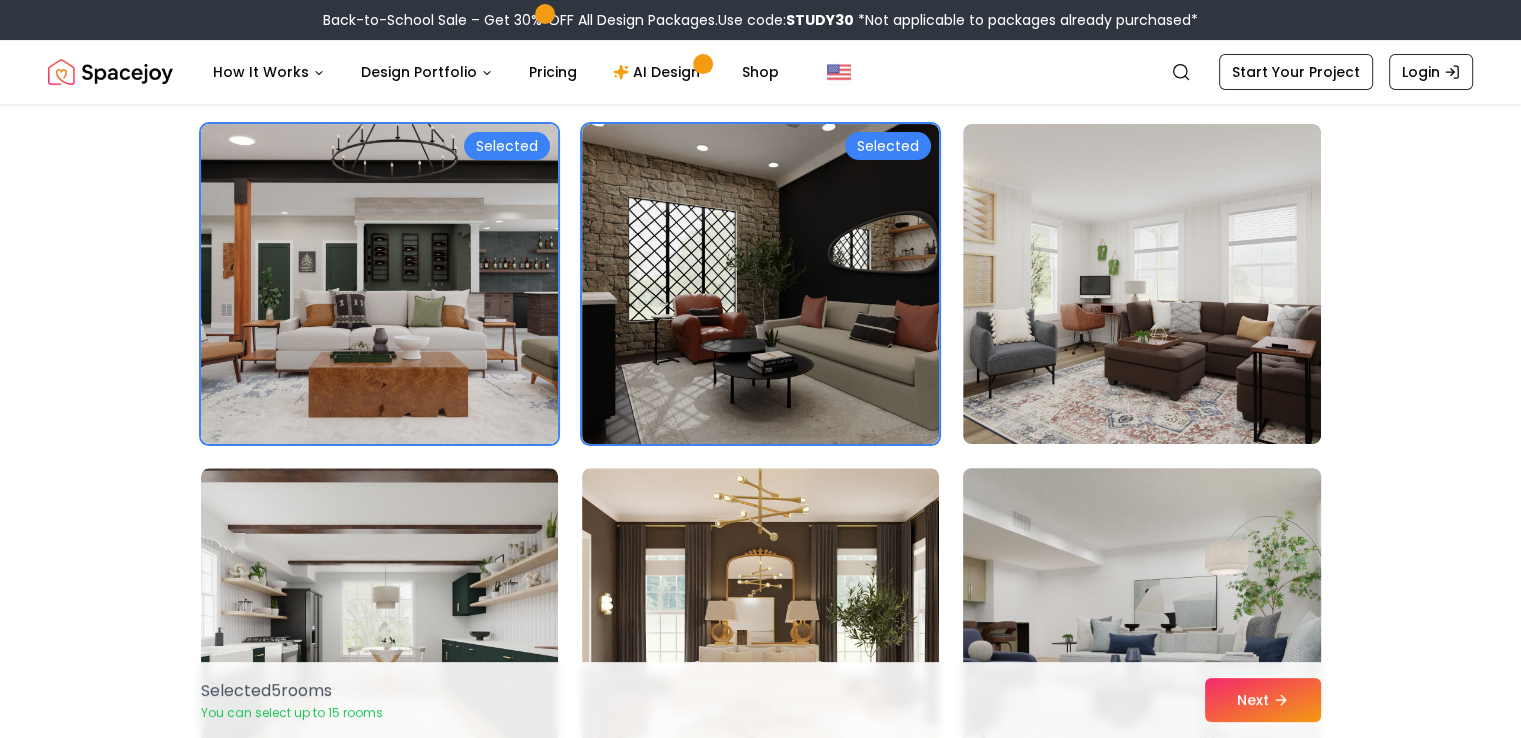scroll, scrollTop: 500, scrollLeft: 0, axis: vertical 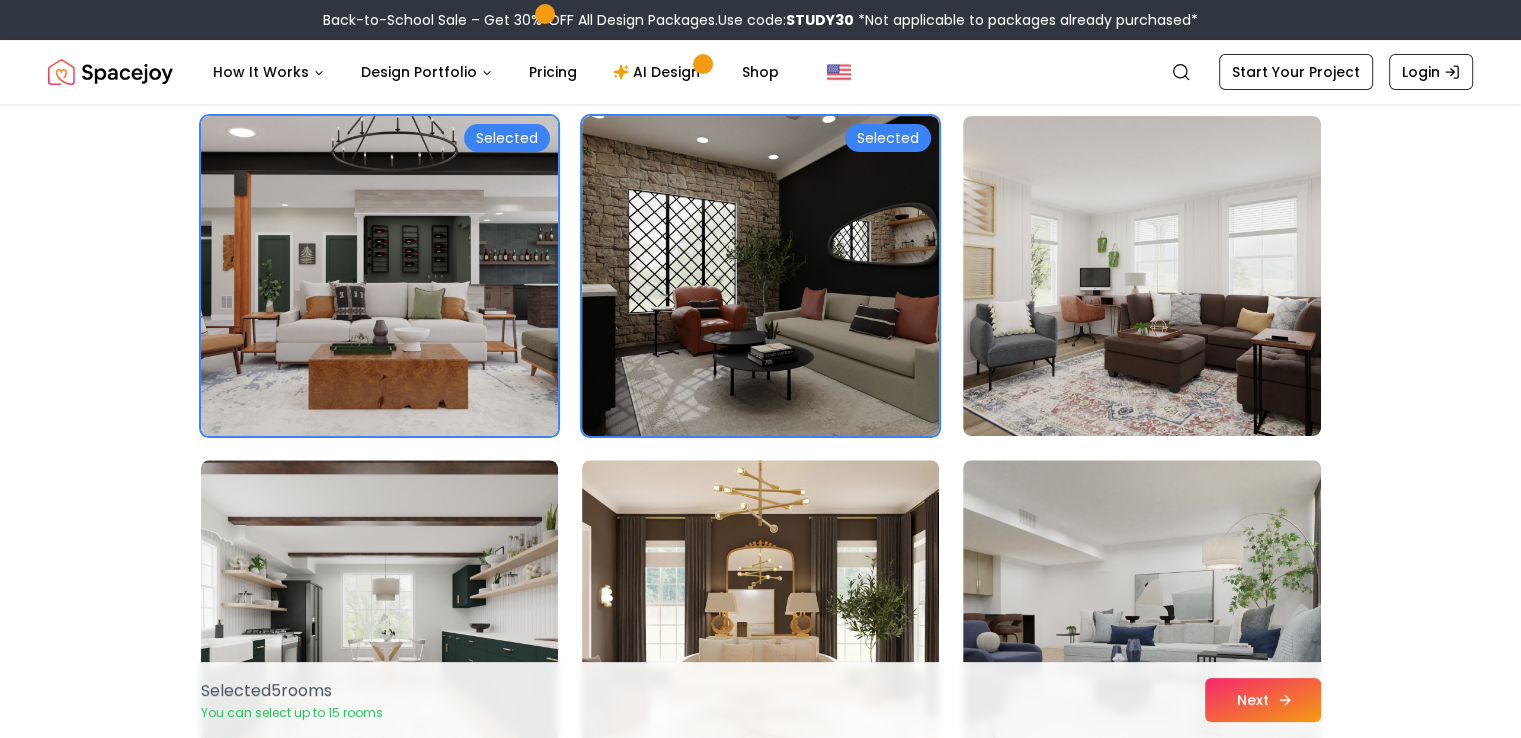 click 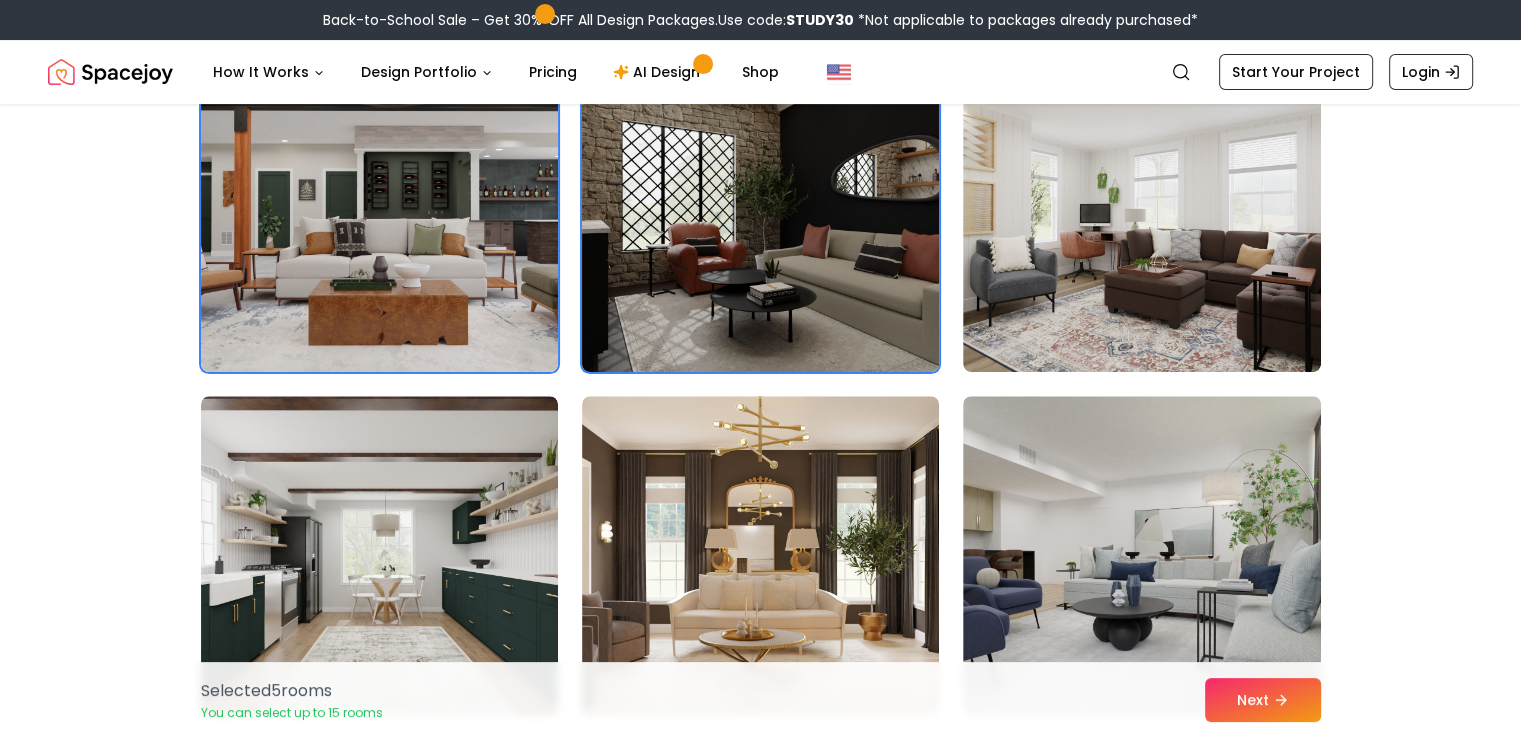 scroll, scrollTop: 500, scrollLeft: 0, axis: vertical 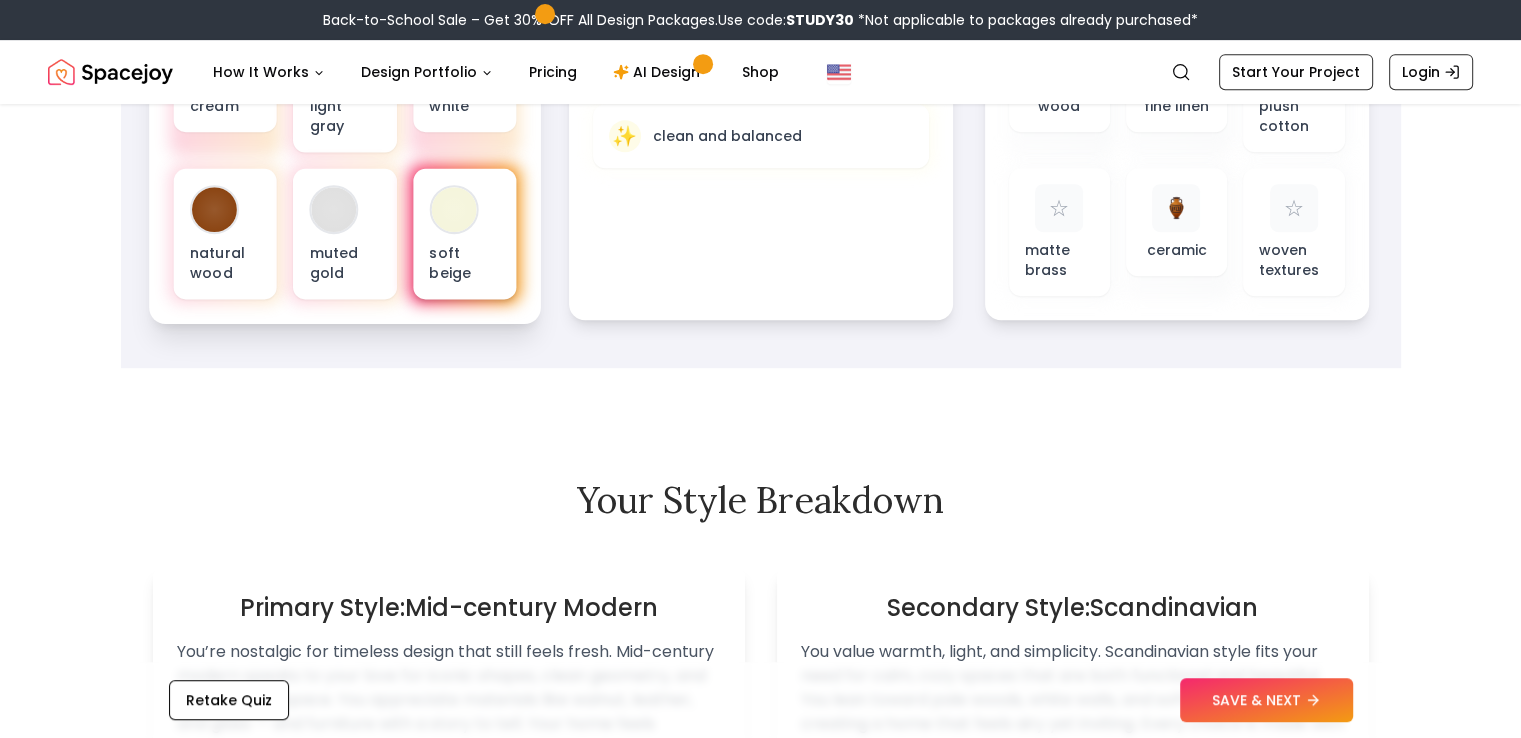 drag, startPoint x: 0, startPoint y: 0, endPoint x: 437, endPoint y: 175, distance: 470.73773 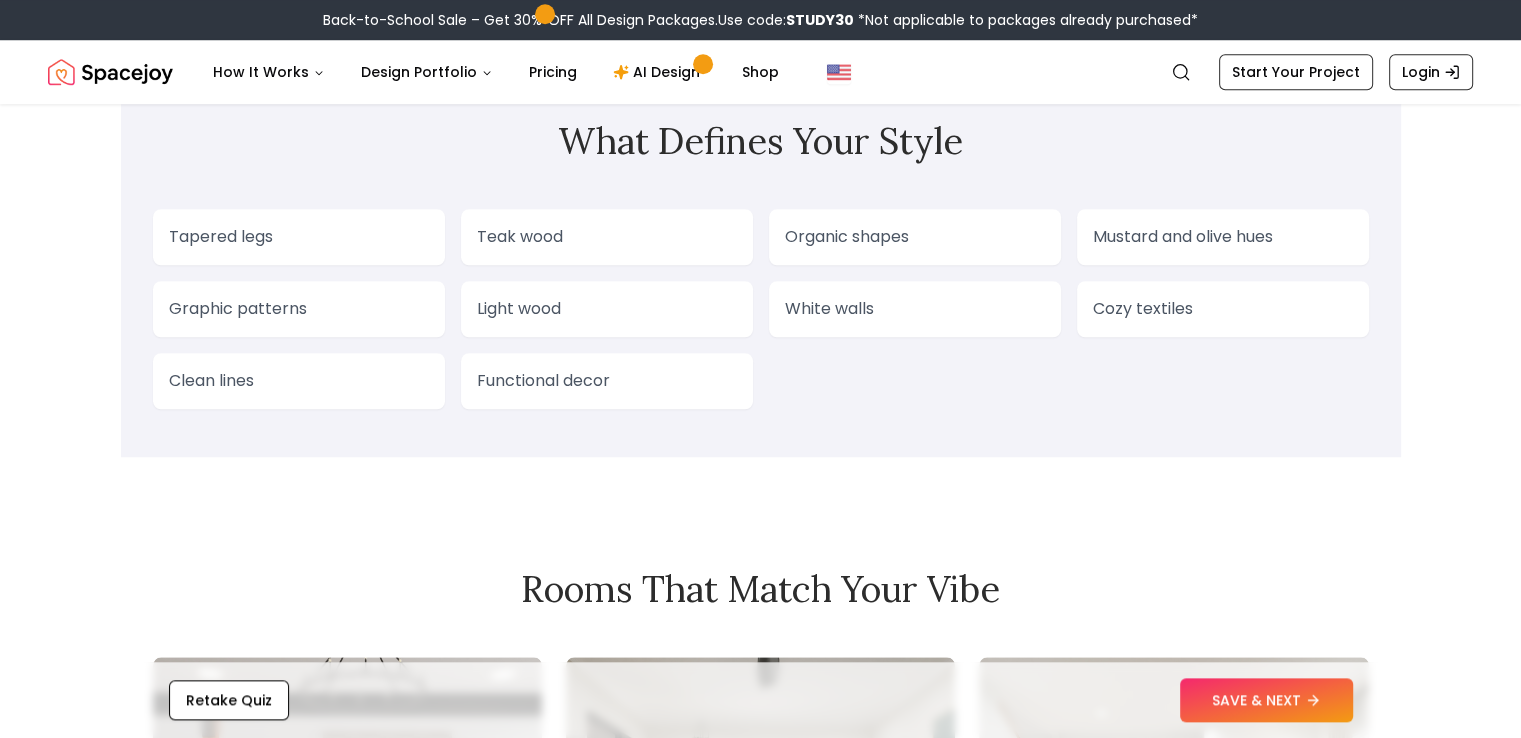 scroll, scrollTop: 1840, scrollLeft: 0, axis: vertical 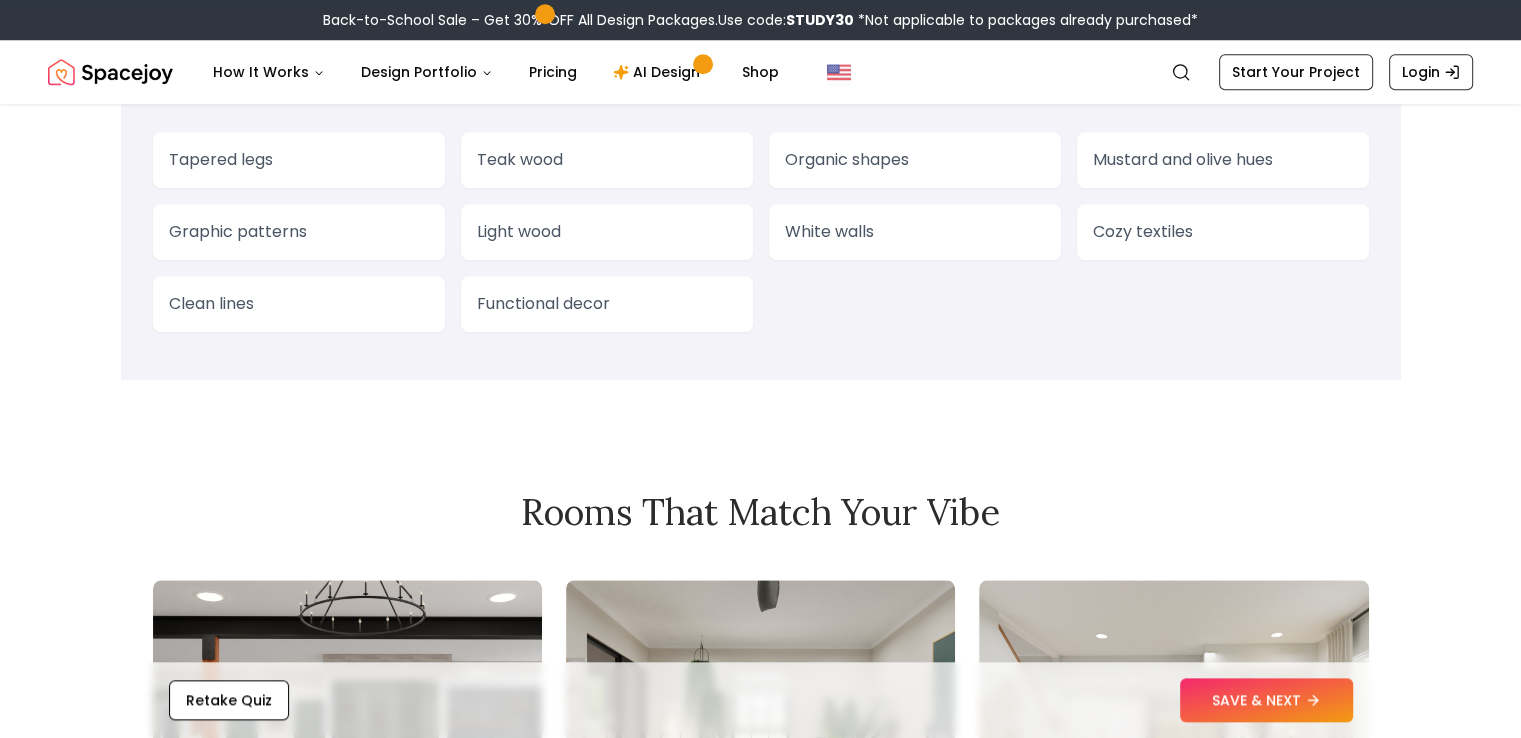 click on "White walls" at bounding box center (915, 232) 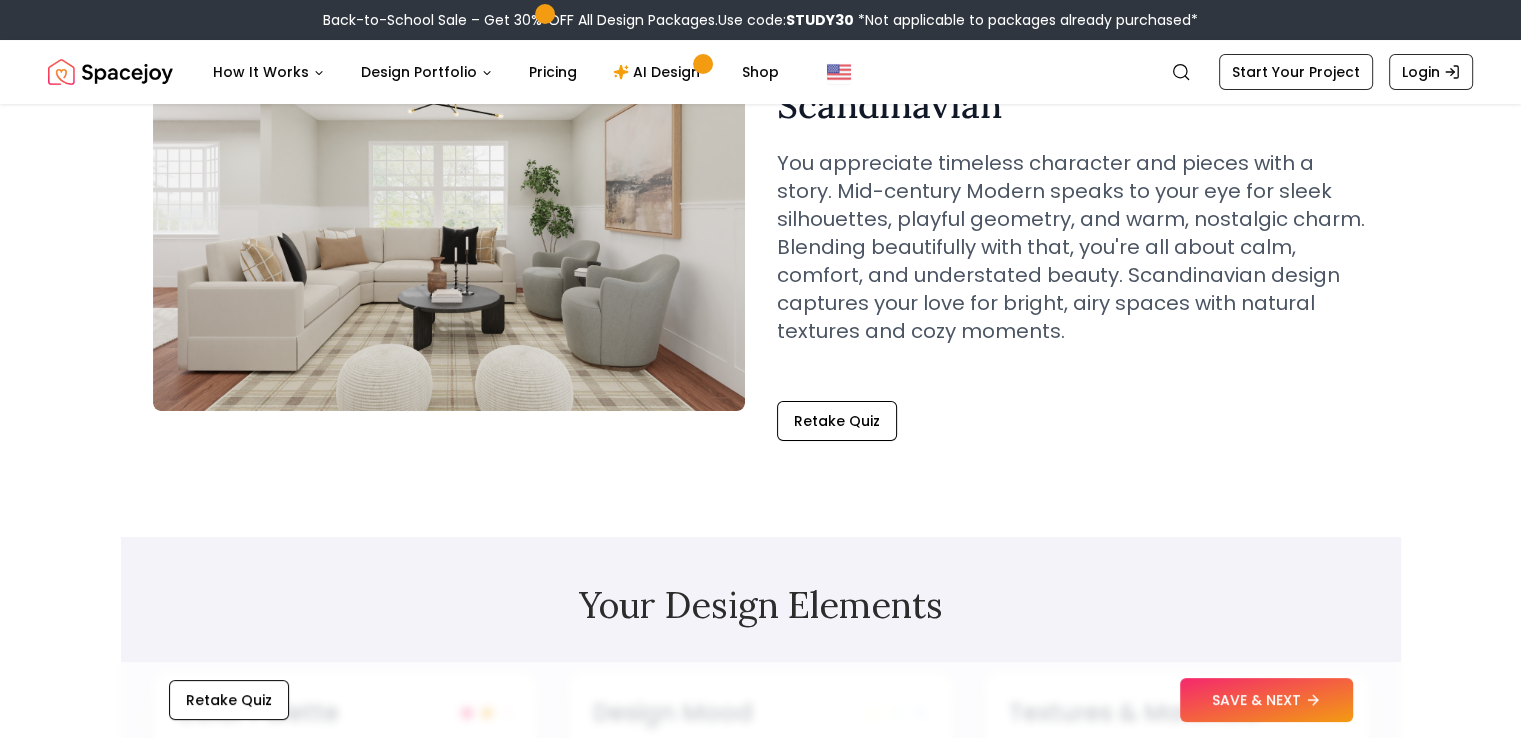 scroll, scrollTop: 0, scrollLeft: 0, axis: both 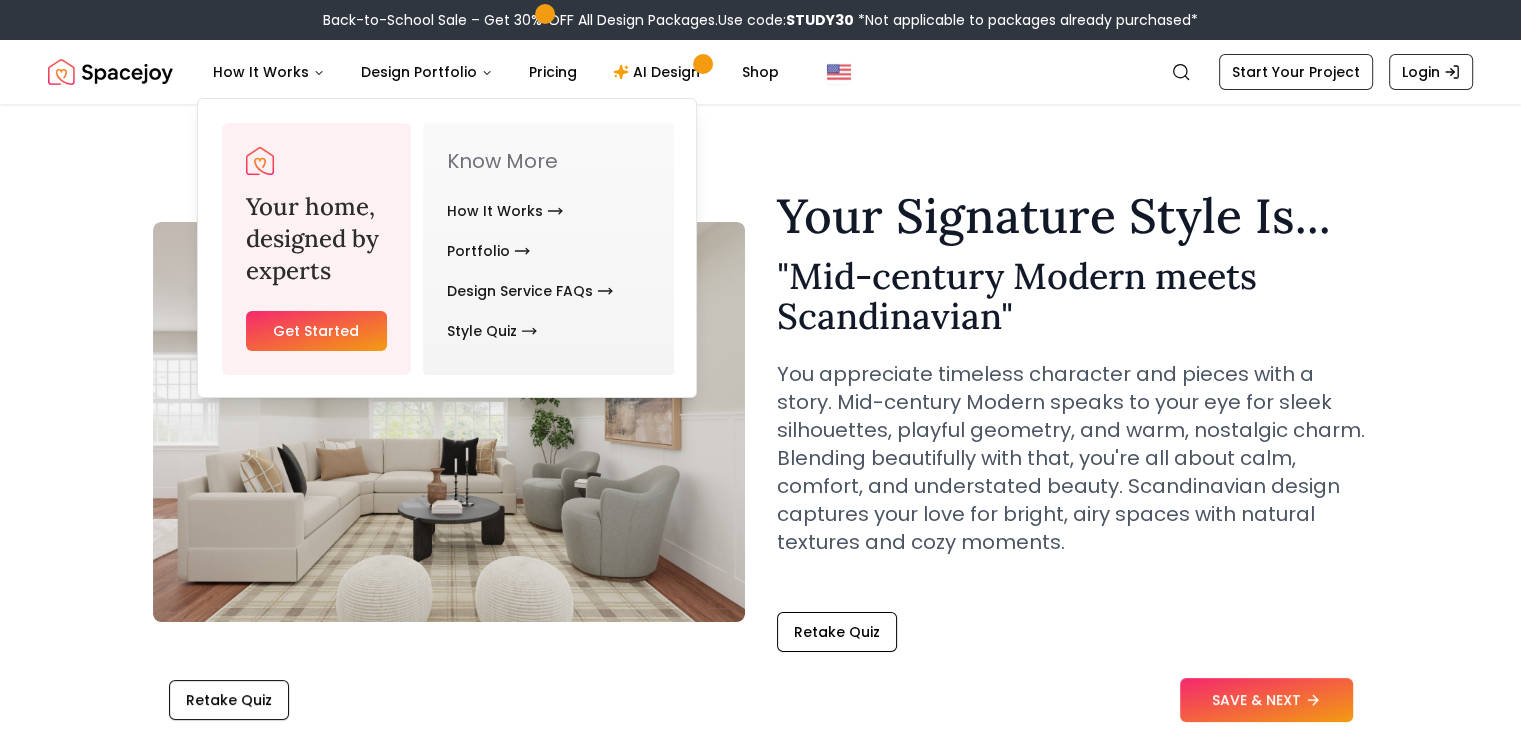 click on "Your Signature Style Is... " Mid-century Modern meets Scandinavian " You appreciate timeless character and pieces with a story. Mid-century Modern speaks to your eye for sleek silhouettes, playful geometry, and warm, nostalgic charm. Blending beautifully with that, you're all about calm, comfort, and understated beauty. Scandinavian design captures your love for bright, airy spaces with natural textures and cozy moments. Retake Quiz Your Design Elements Color Palette cream light gray white natural wood muted gold soft beige Design Mood ✨ warm and inviting ✨ clean and balanced Textures & Materials 🪵 wood ☆ fine linen ☆ plush cotton ☆ matte brass 🏺 ceramic ☆ woven textures Your Style Breakdown Primary Style:  Mid-century Modern Secondary Style:  Scandinavian What Defines Your Style Tapered legs Teak wood Organic shapes Mustard and olive hues Graphic patterns Light wood White walls Cozy textiles Clean lines Functional decor Rooms That Match Your Vibe Retake Quiz SAVE & NEXT" at bounding box center (760, 1904) 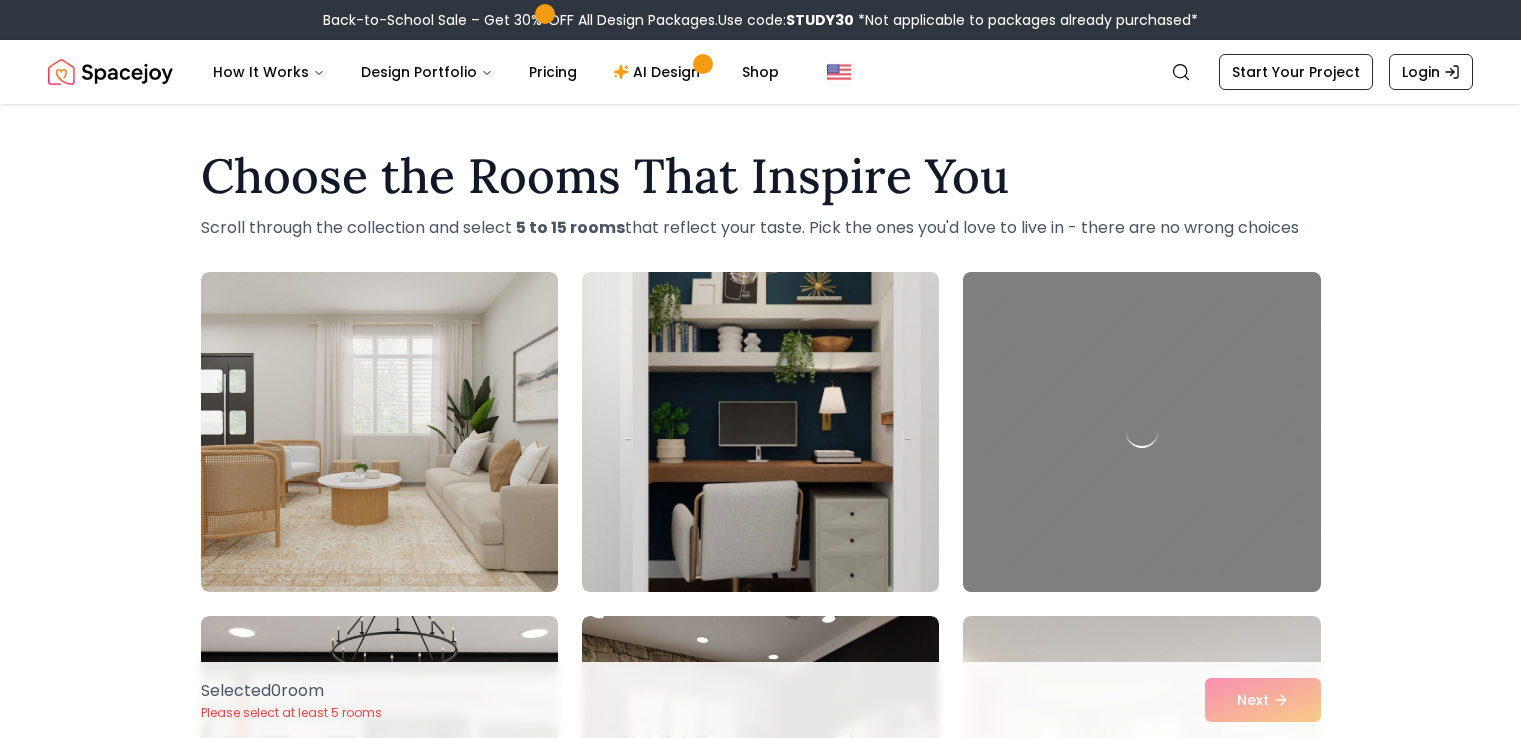 scroll, scrollTop: 13, scrollLeft: 0, axis: vertical 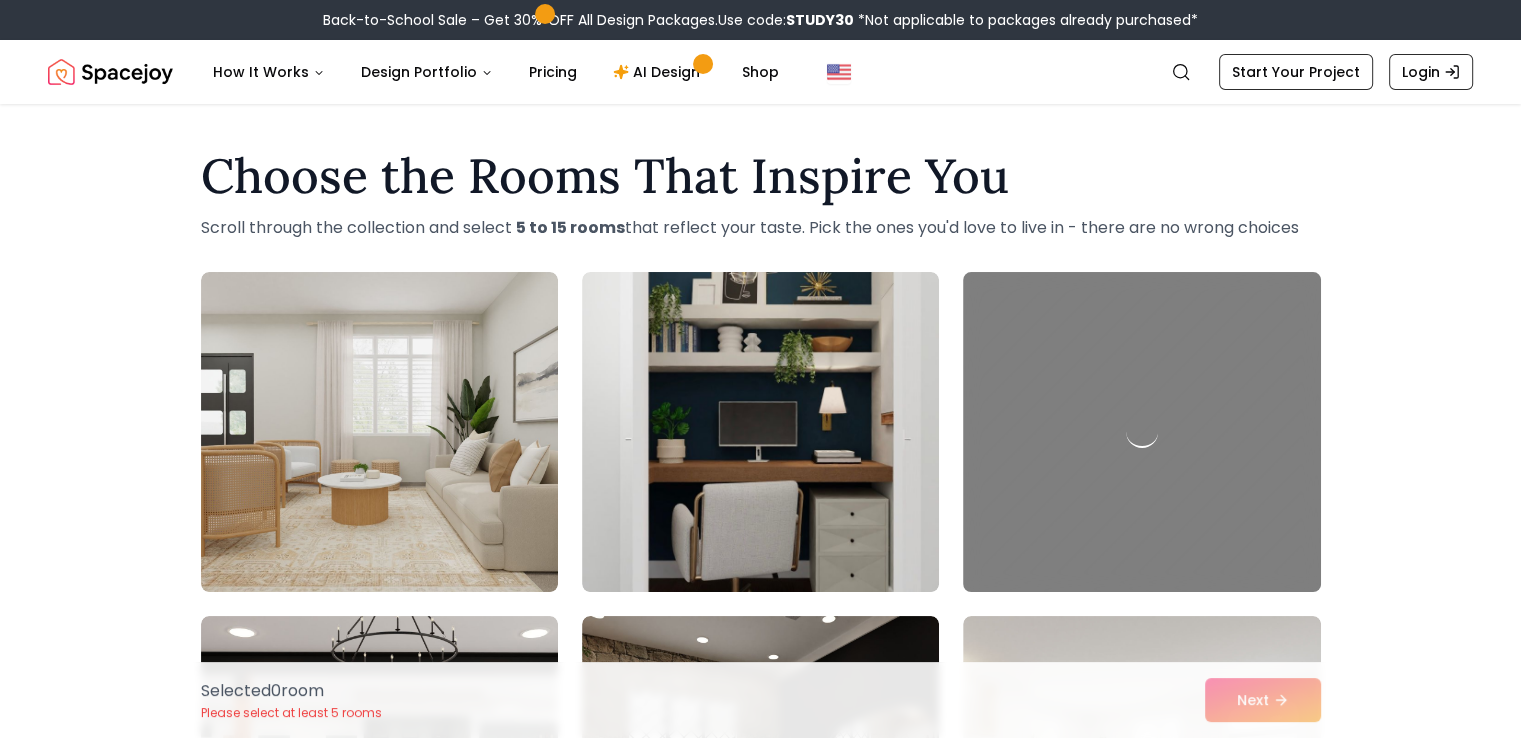 click at bounding box center (110, 72) 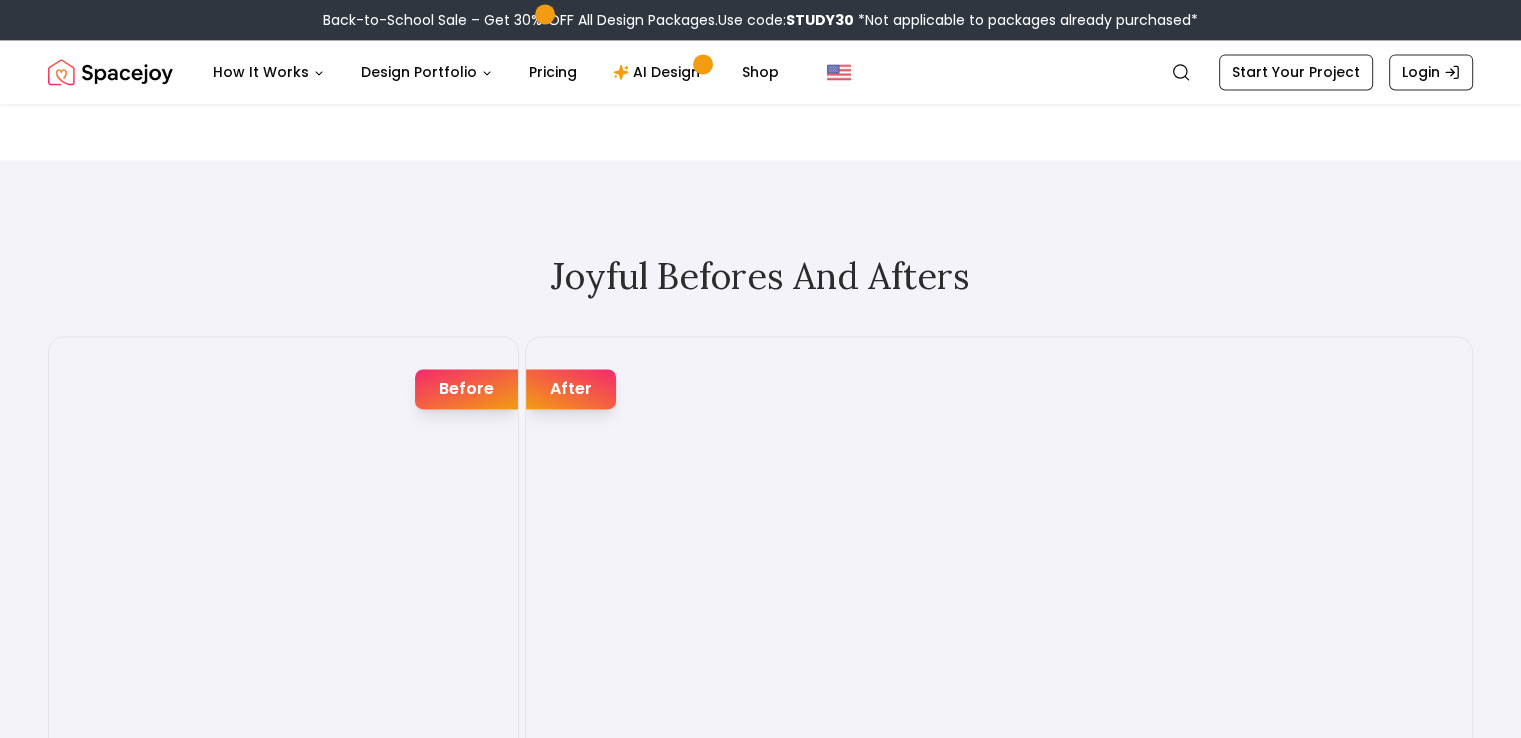 scroll, scrollTop: 2600, scrollLeft: 0, axis: vertical 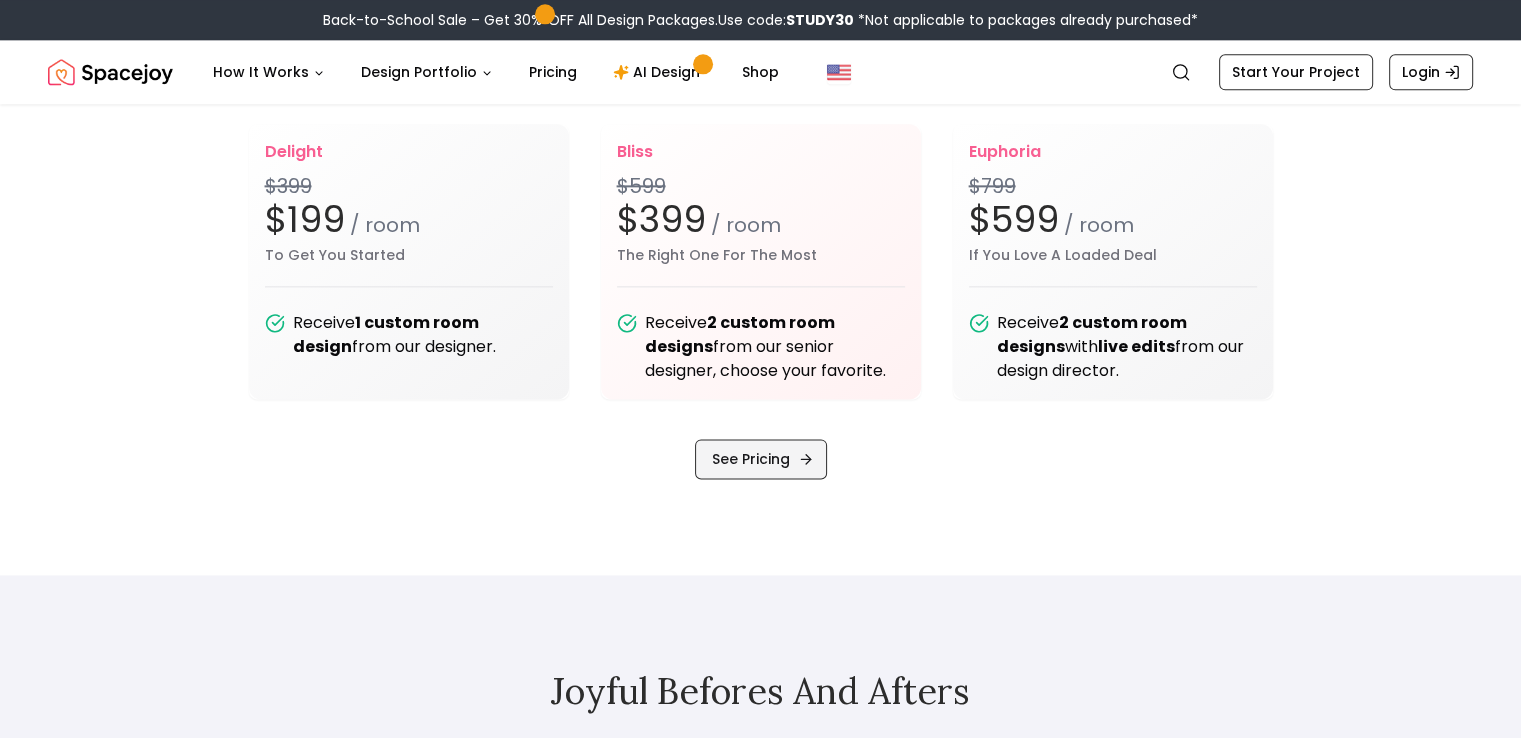 click on "See Pricing" at bounding box center [761, 459] 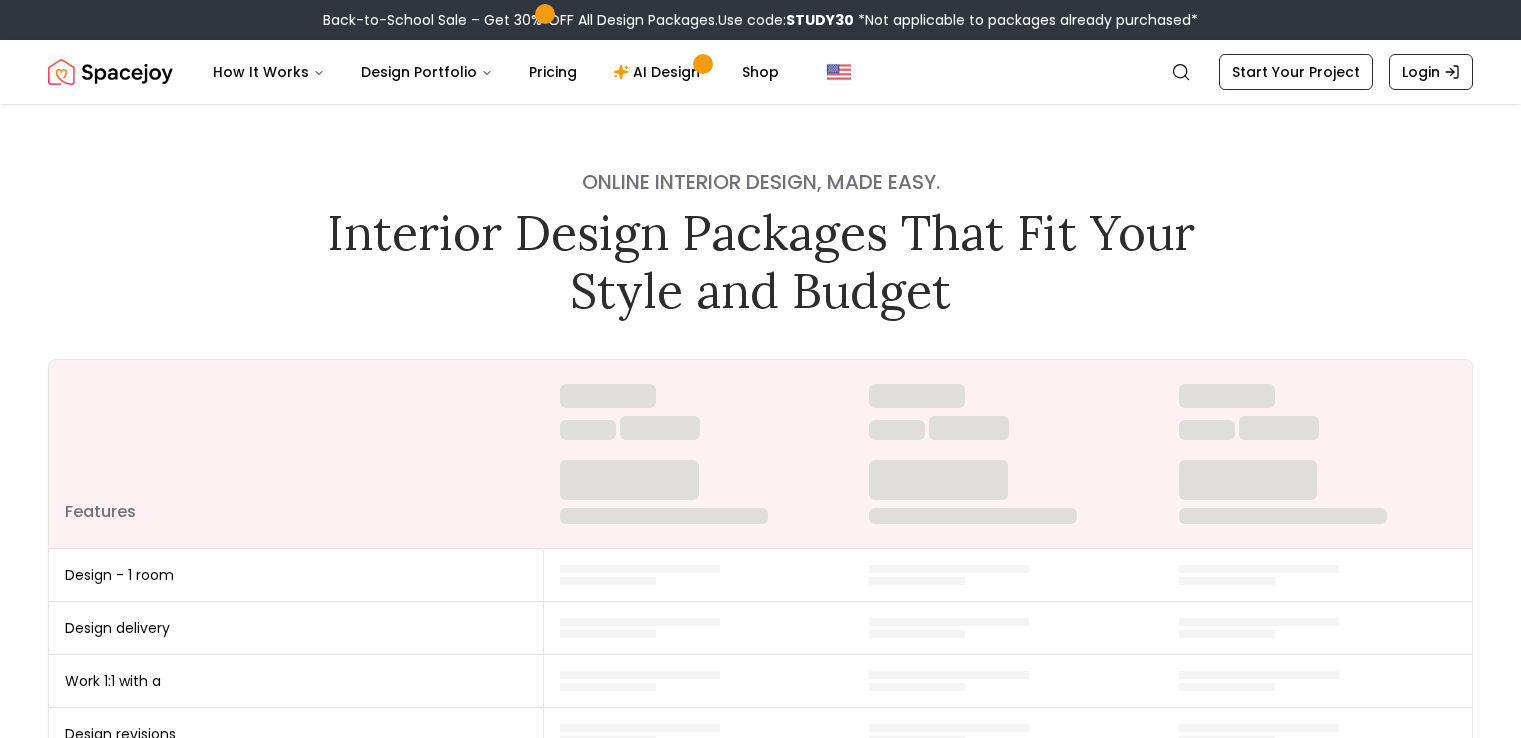 scroll, scrollTop: 0, scrollLeft: 0, axis: both 